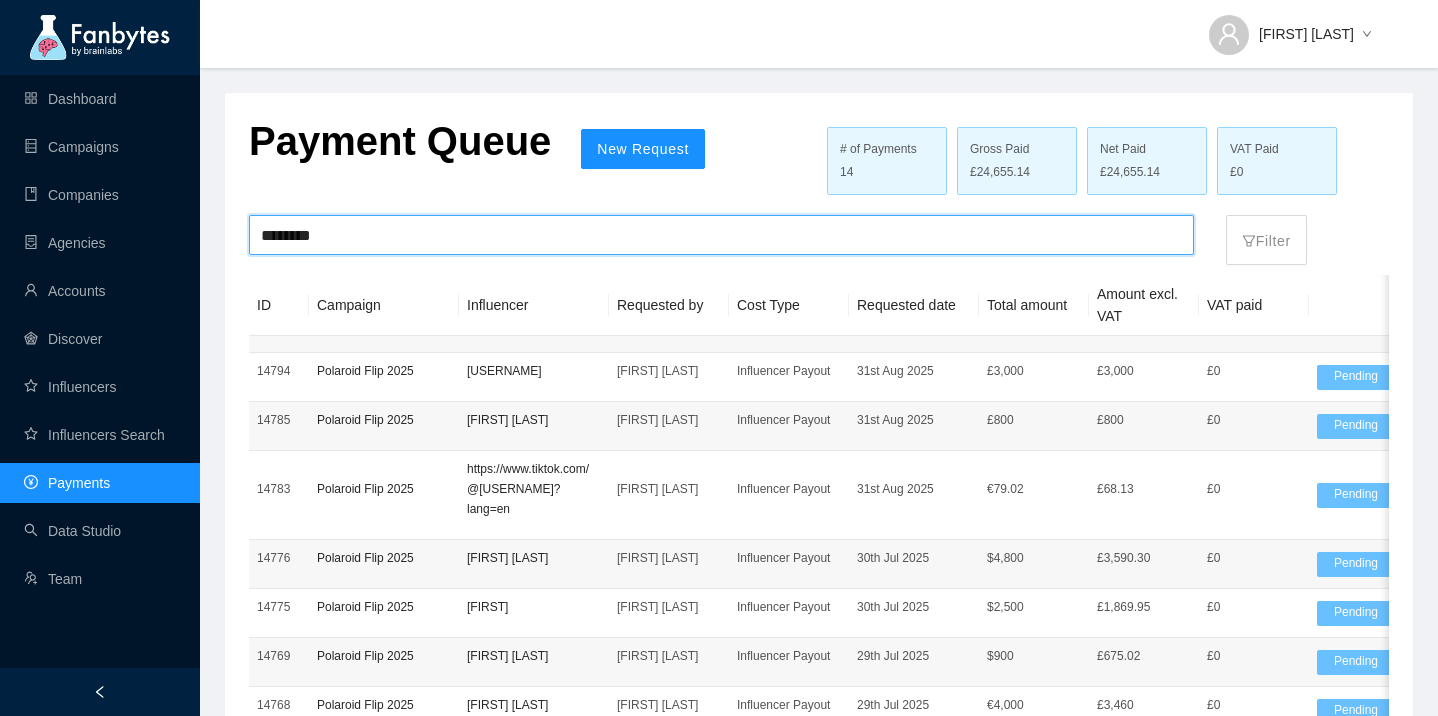 scroll, scrollTop: 0, scrollLeft: 0, axis: both 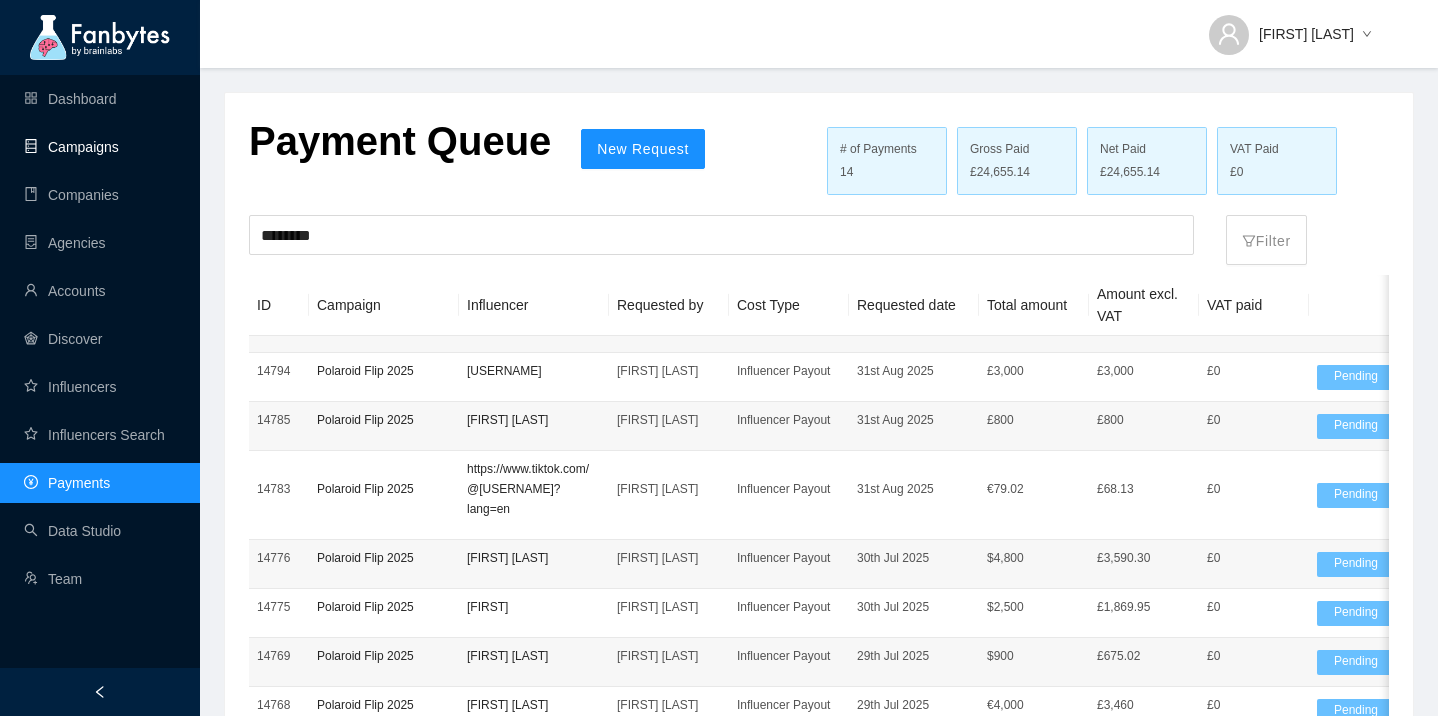 click on "Campaigns" at bounding box center [71, 147] 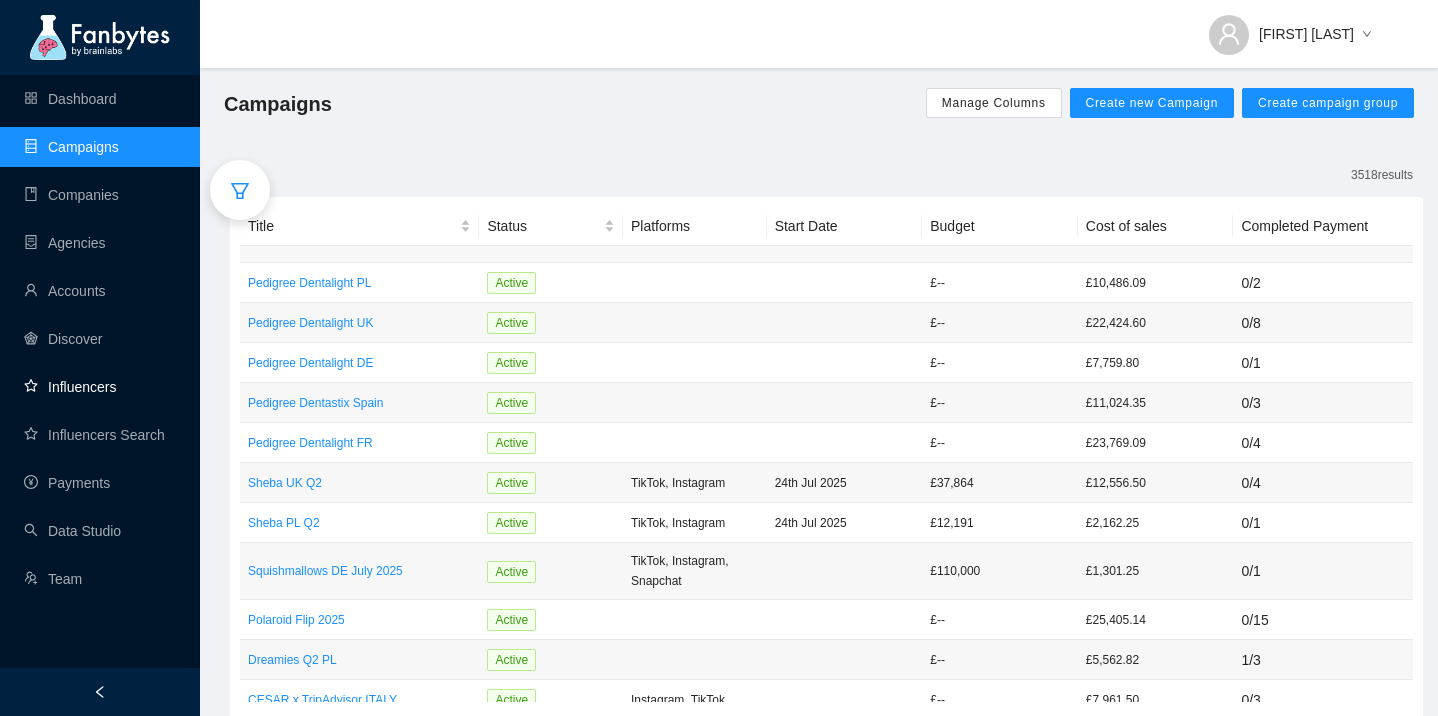 click on "Influencers" at bounding box center (70, 387) 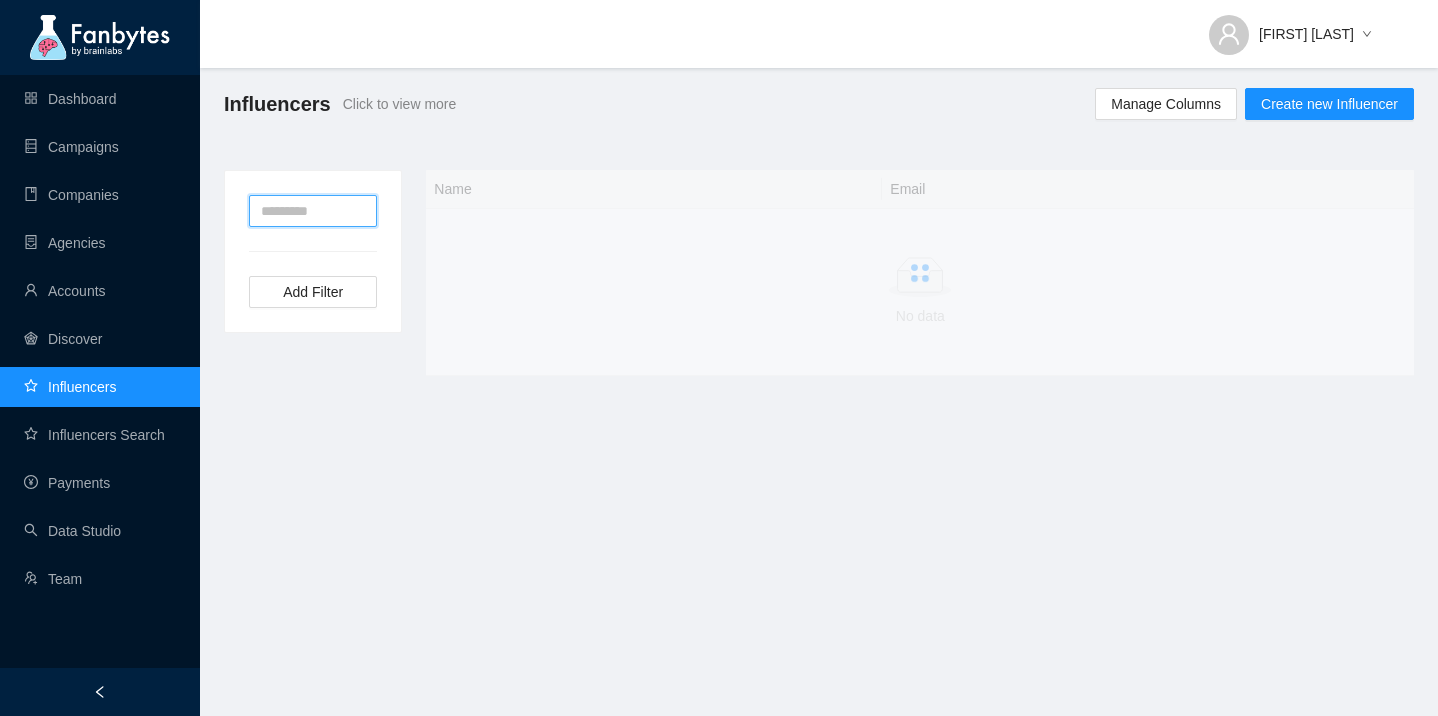 click at bounding box center (313, 211) 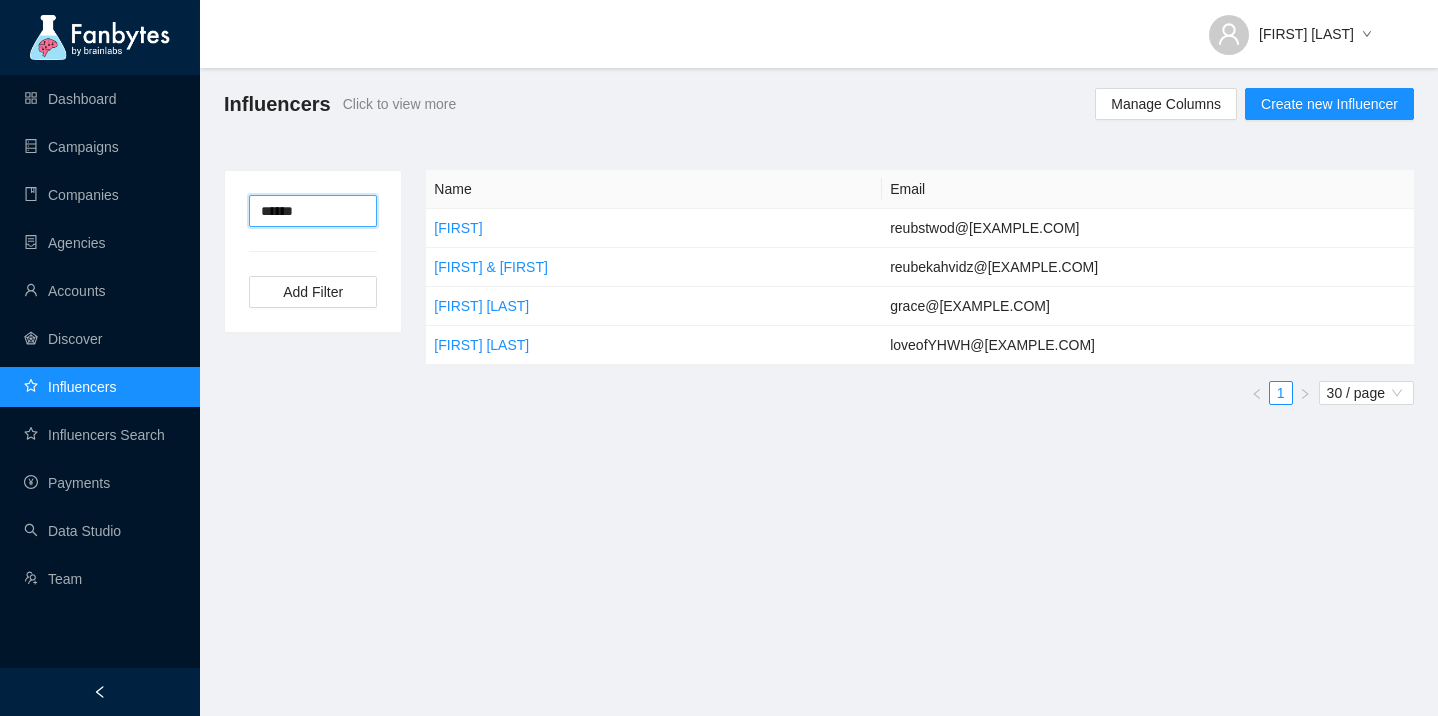 type on "******" 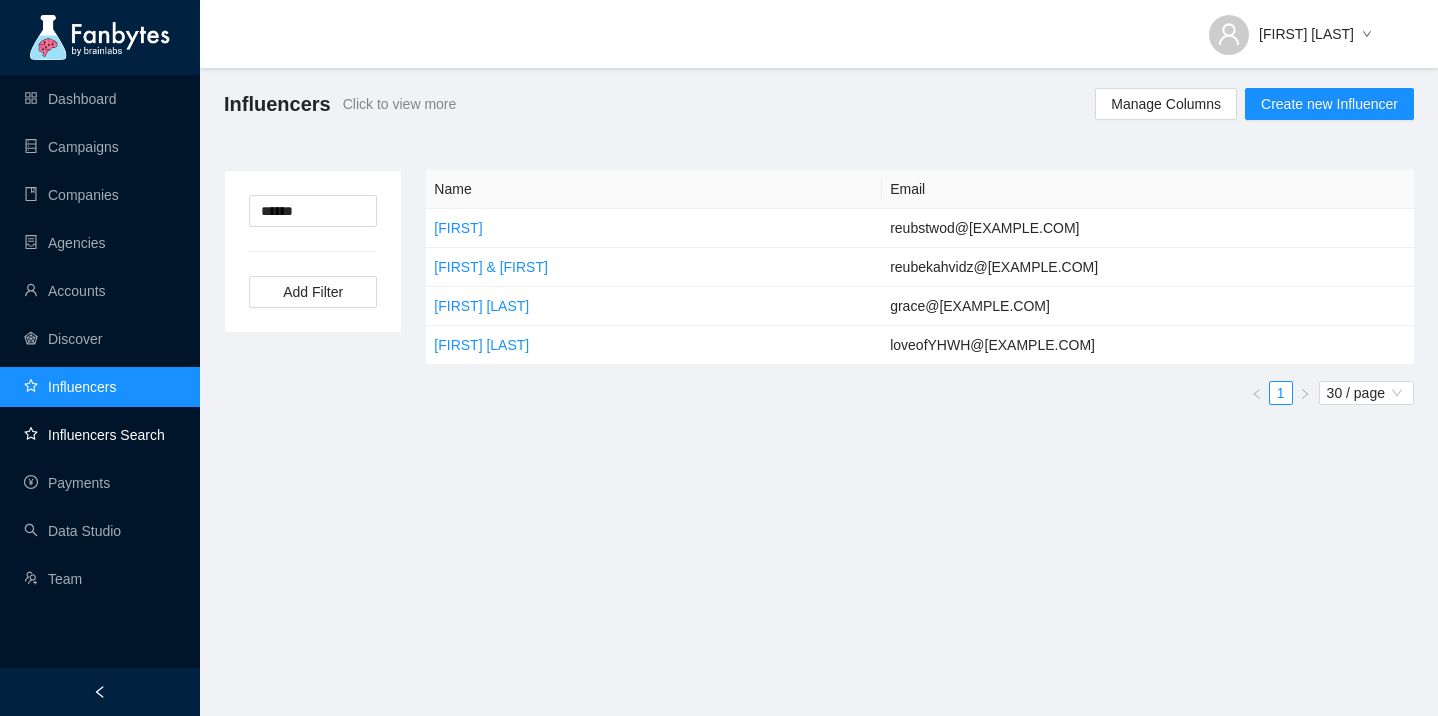 click on "Influencers Search" at bounding box center (94, 435) 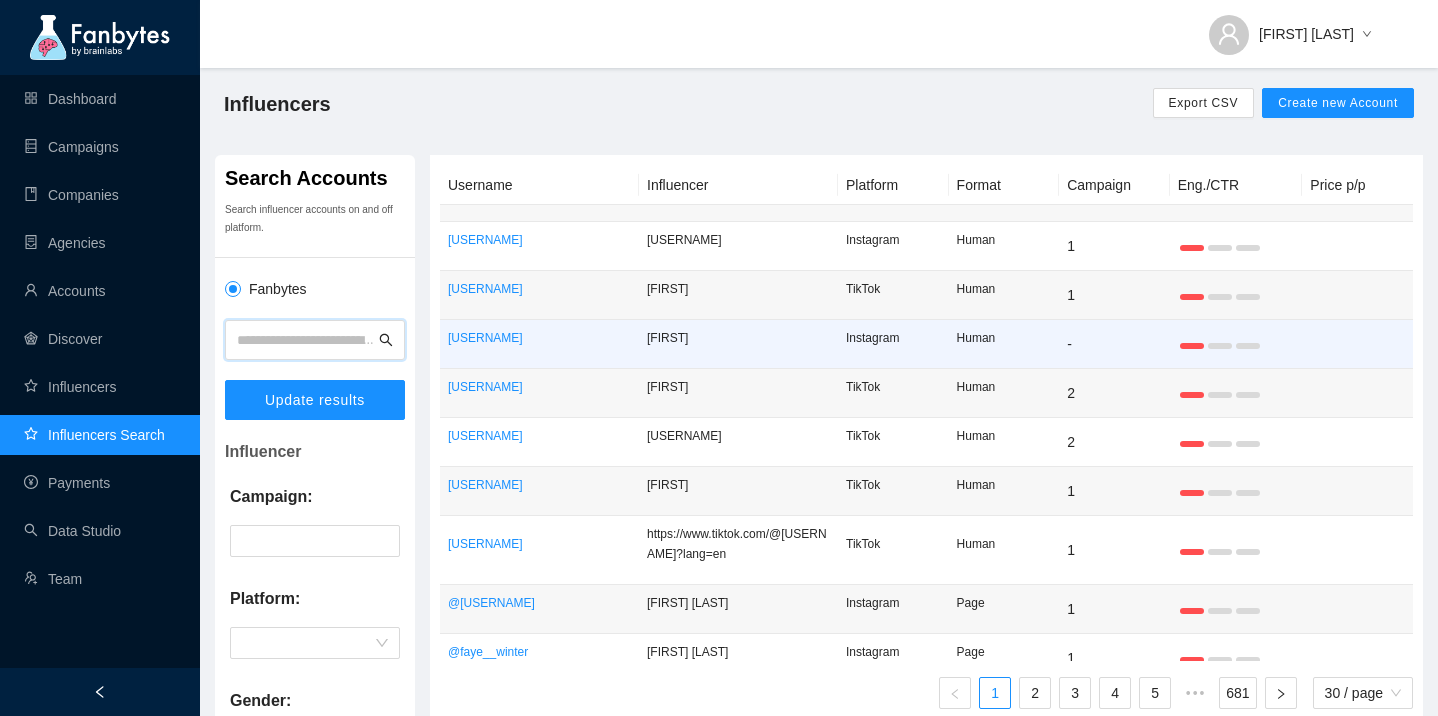 click at bounding box center [306, 340] 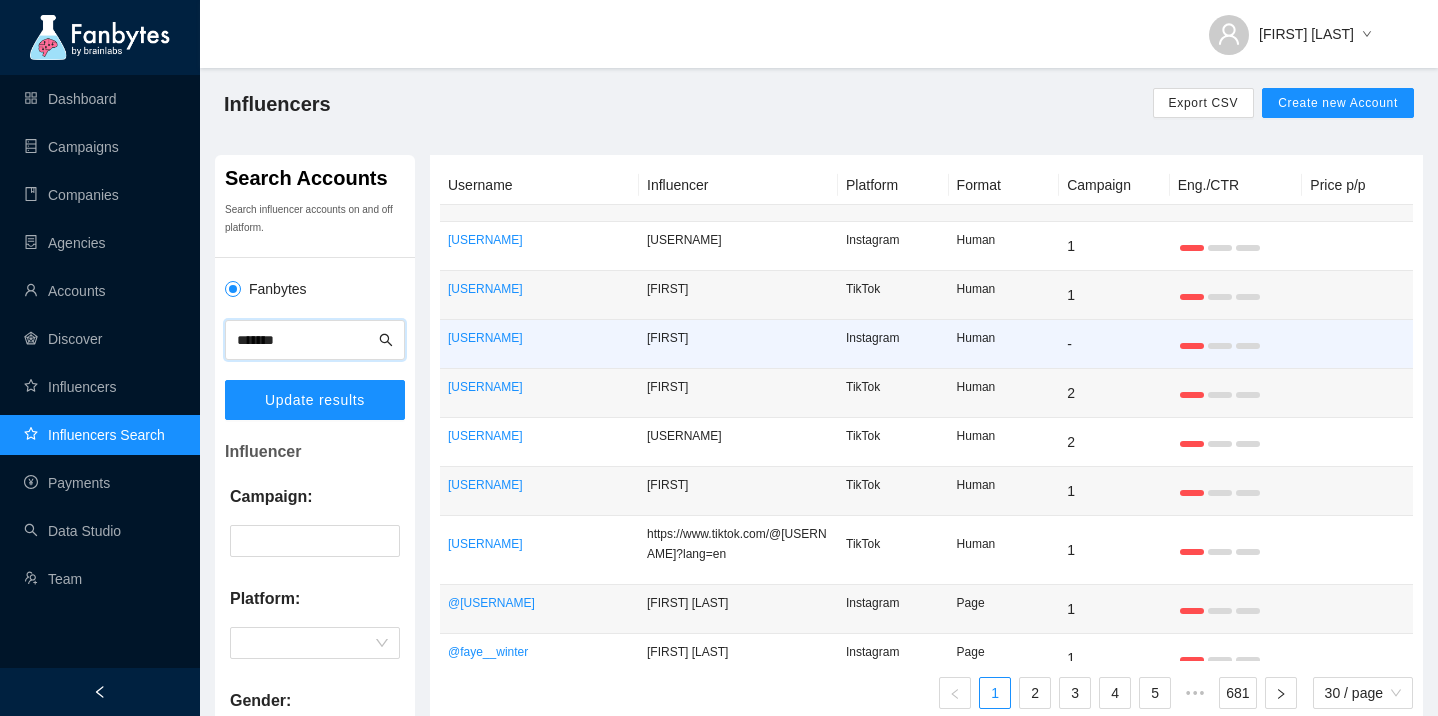type on "*******" 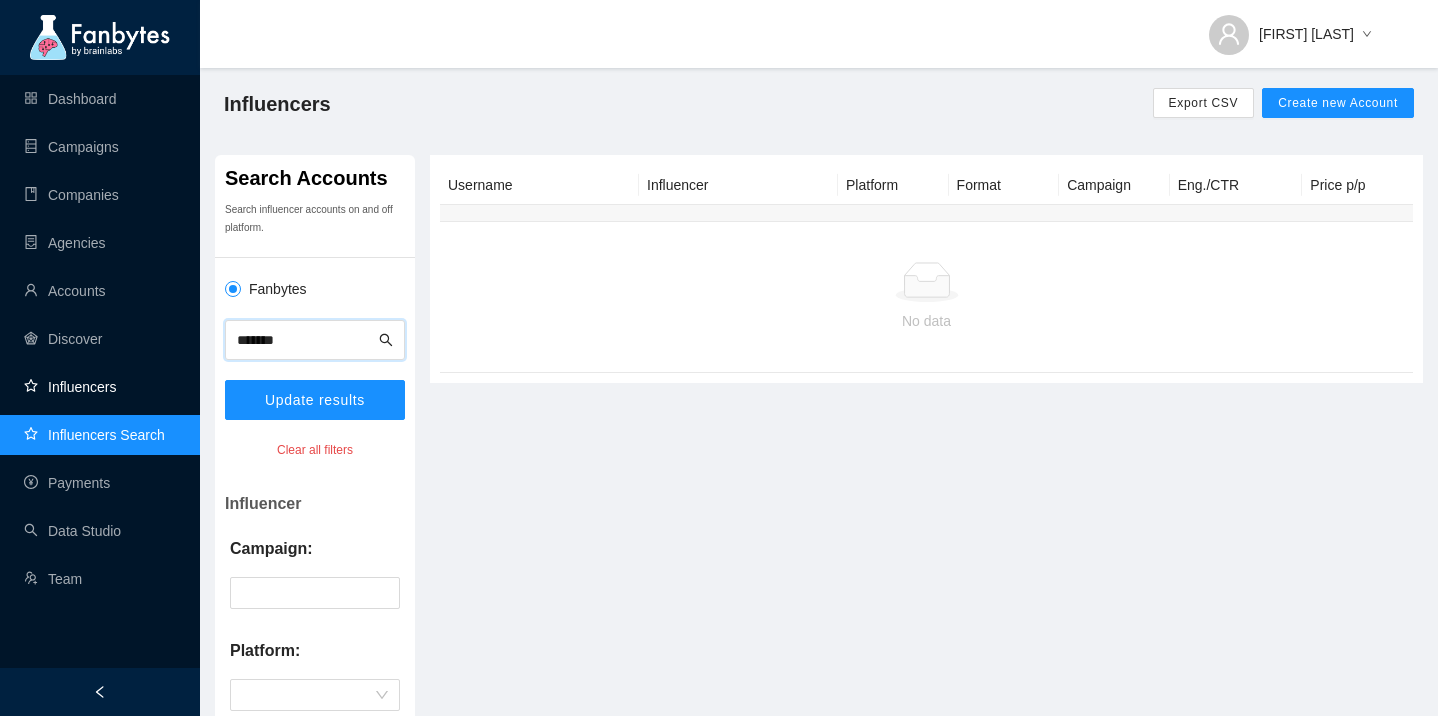 click on "Influencers" at bounding box center [70, 387] 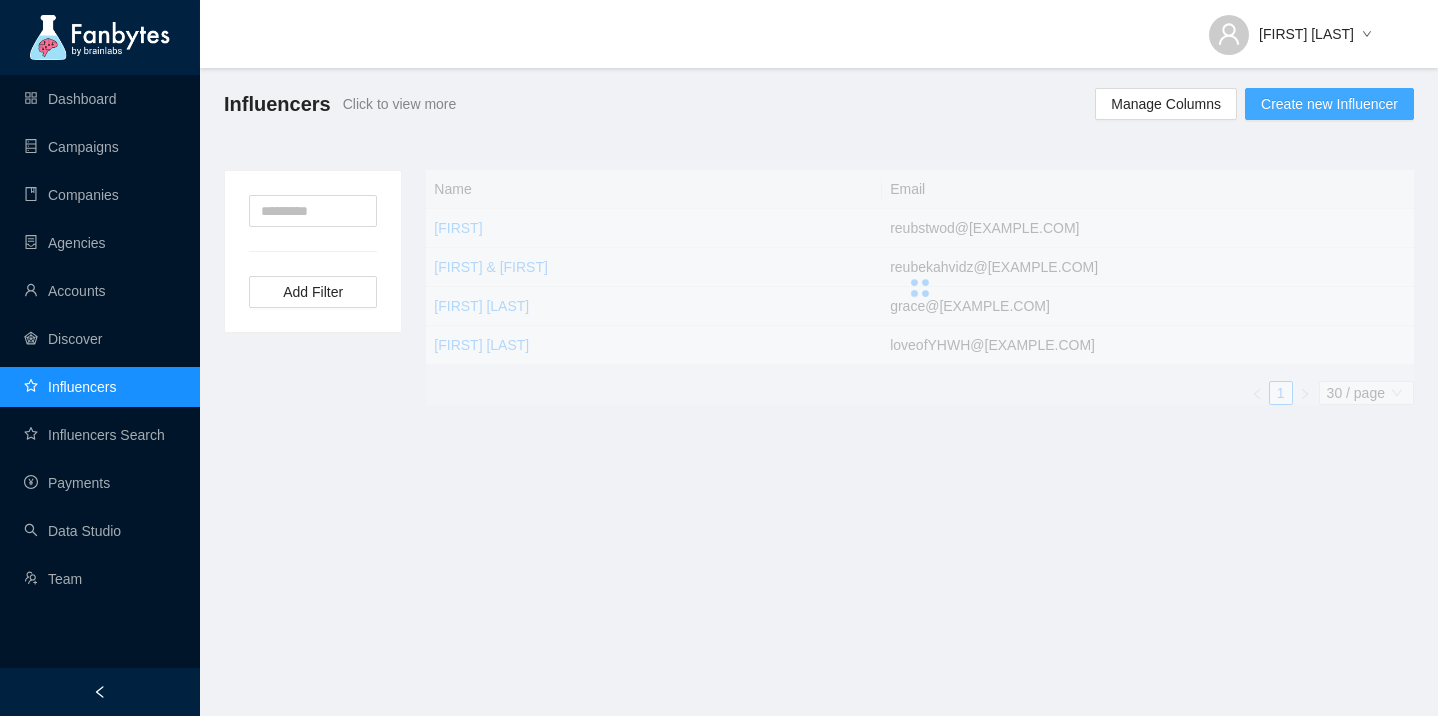 click on "Create new Influencer" at bounding box center (1329, 104) 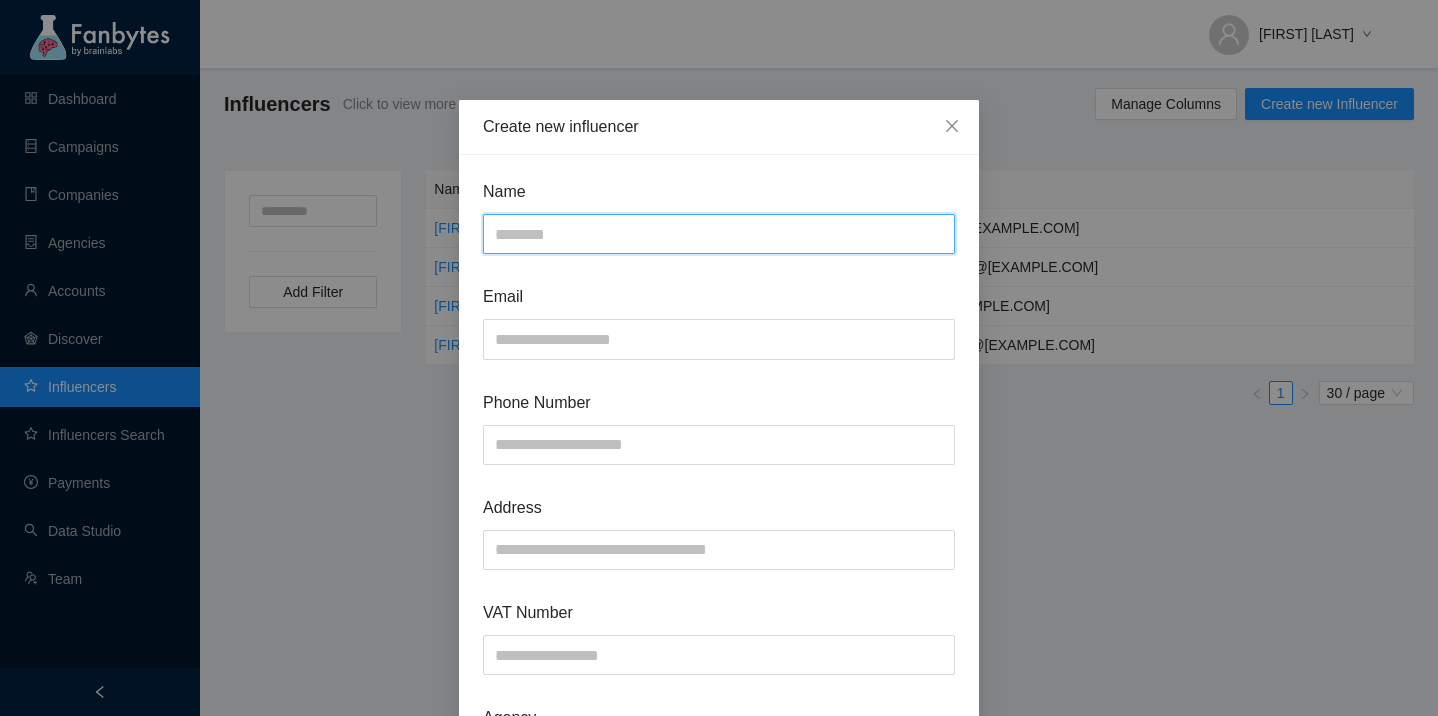 click at bounding box center [719, 234] 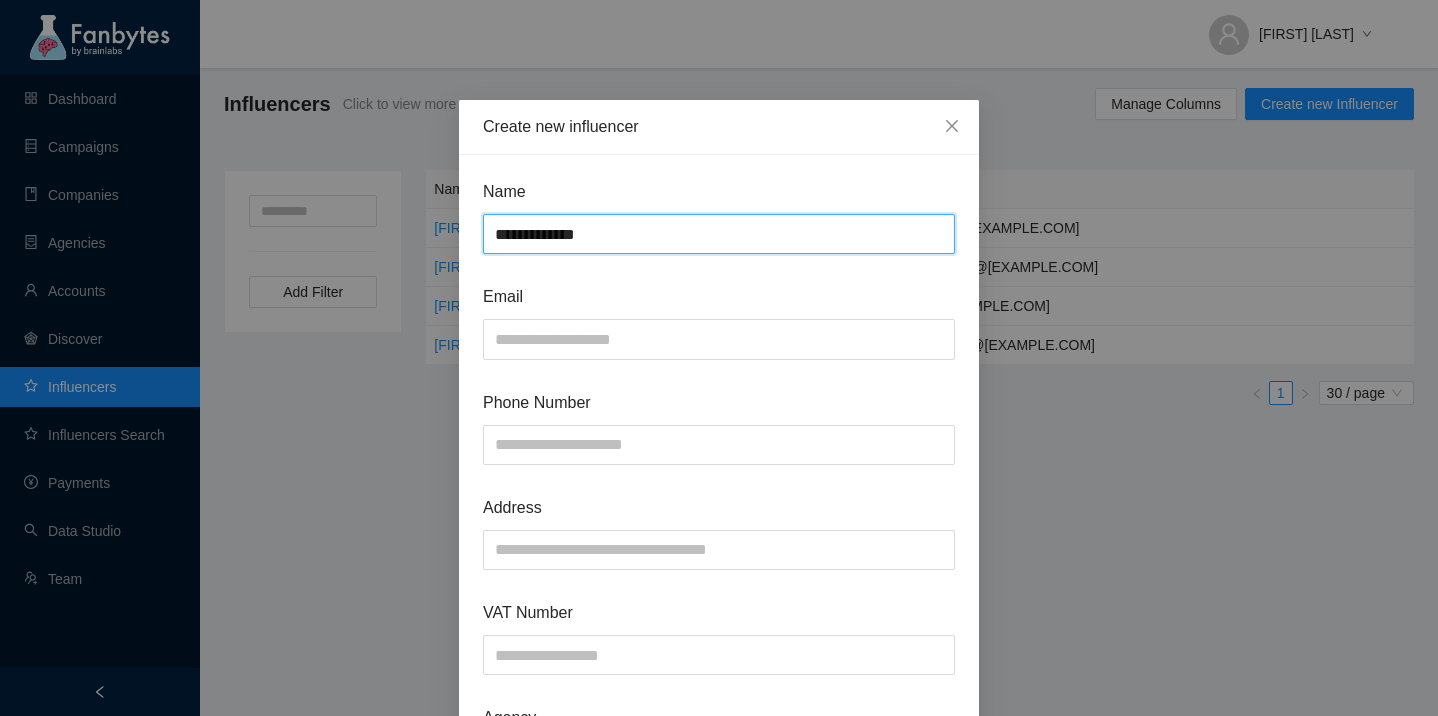 type on "**********" 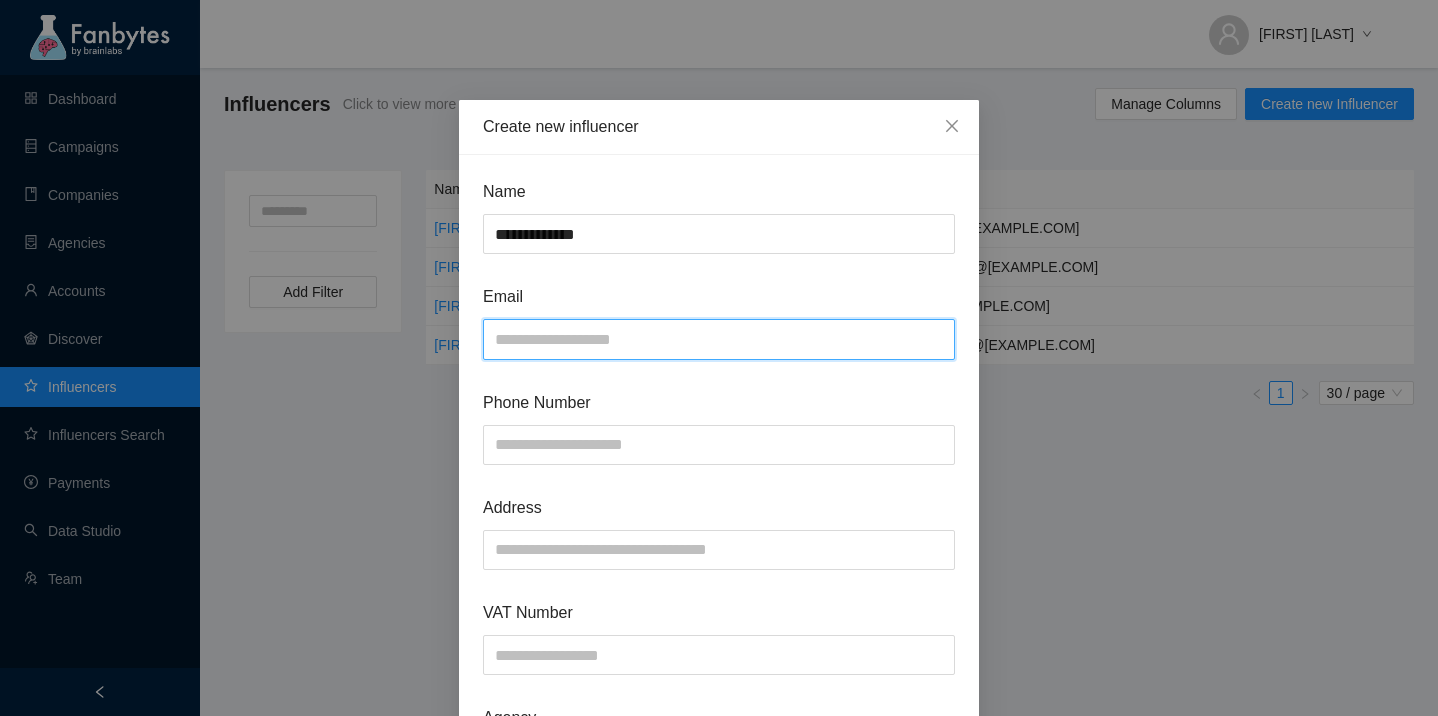 click at bounding box center [719, 339] 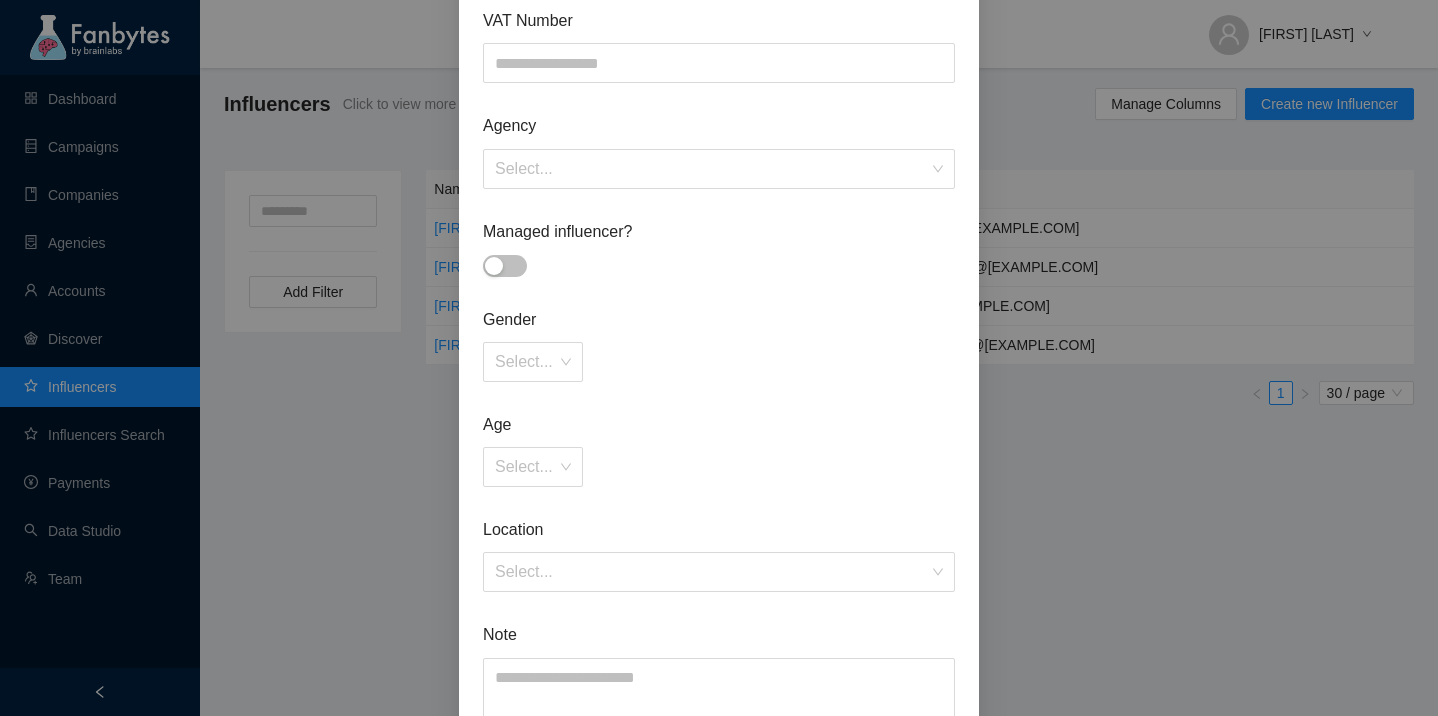 scroll, scrollTop: 607, scrollLeft: 0, axis: vertical 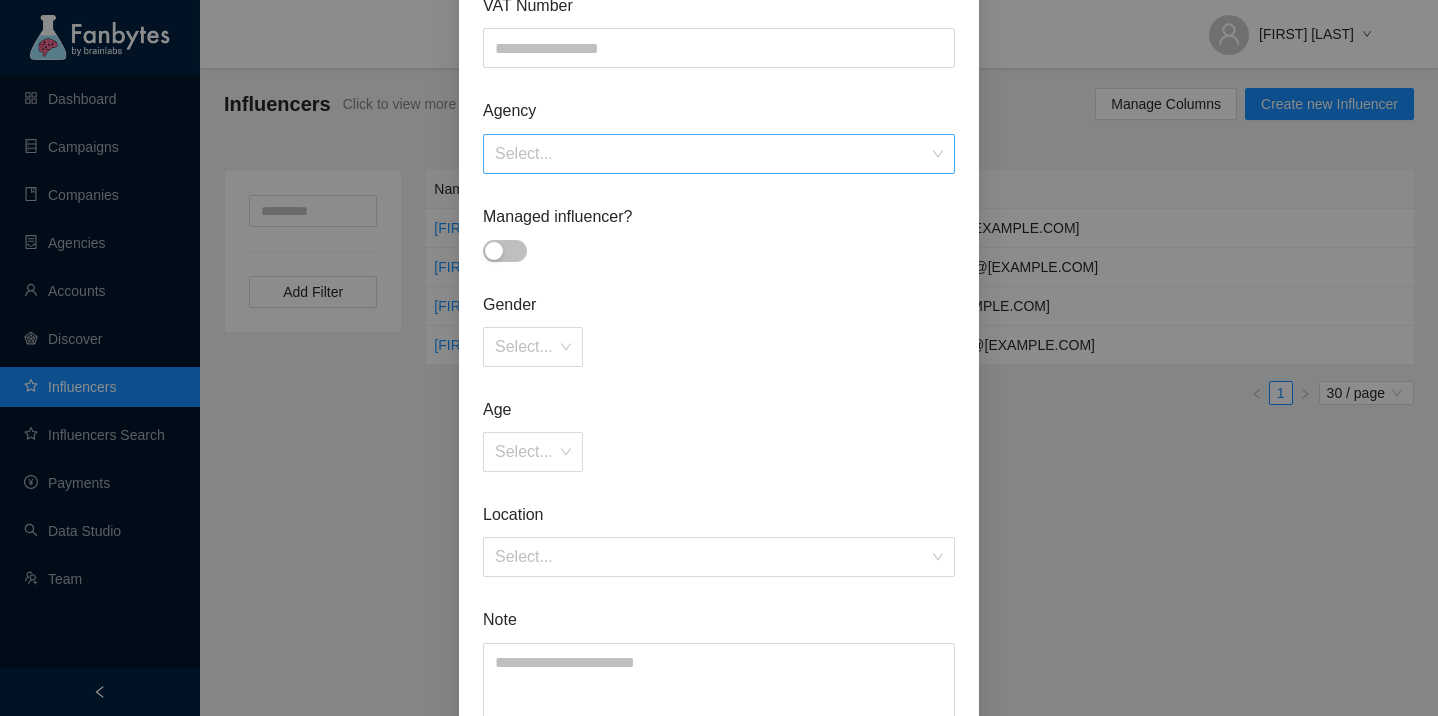 type on "**********" 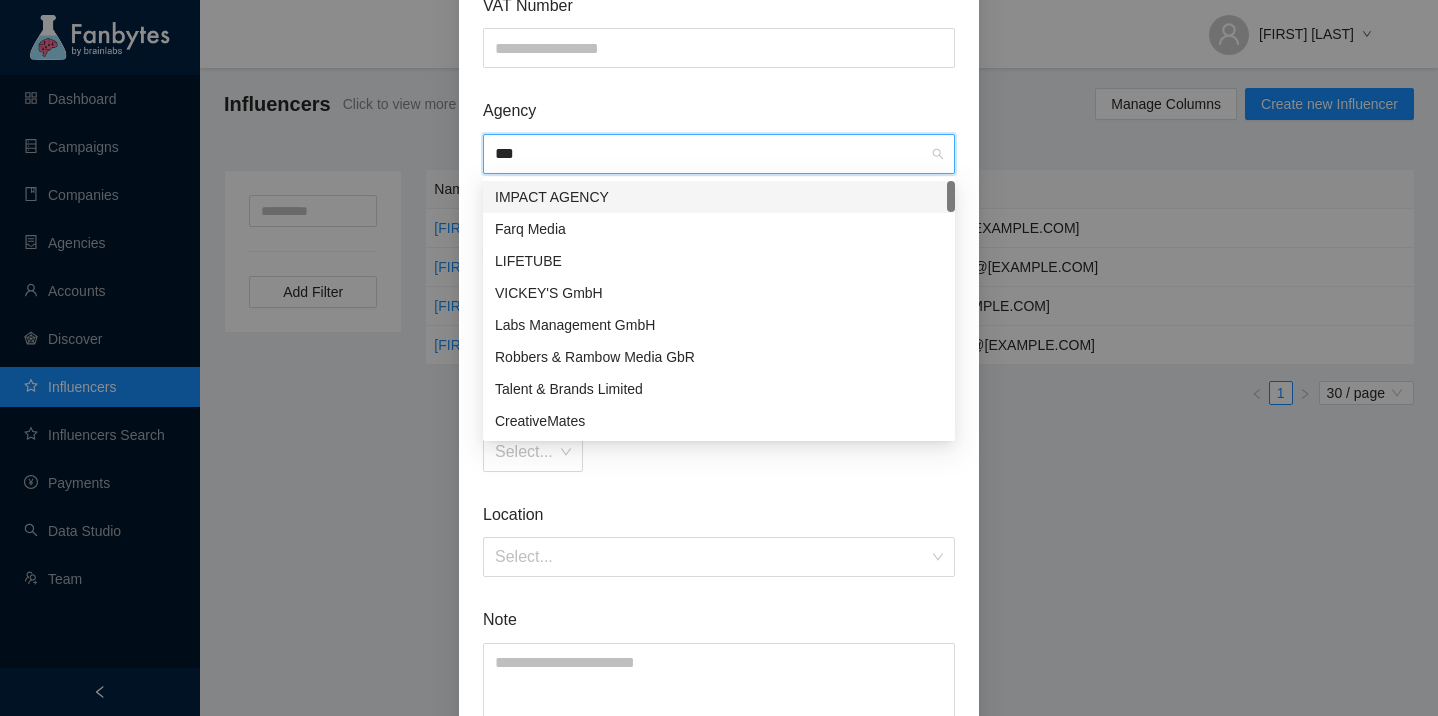type on "****" 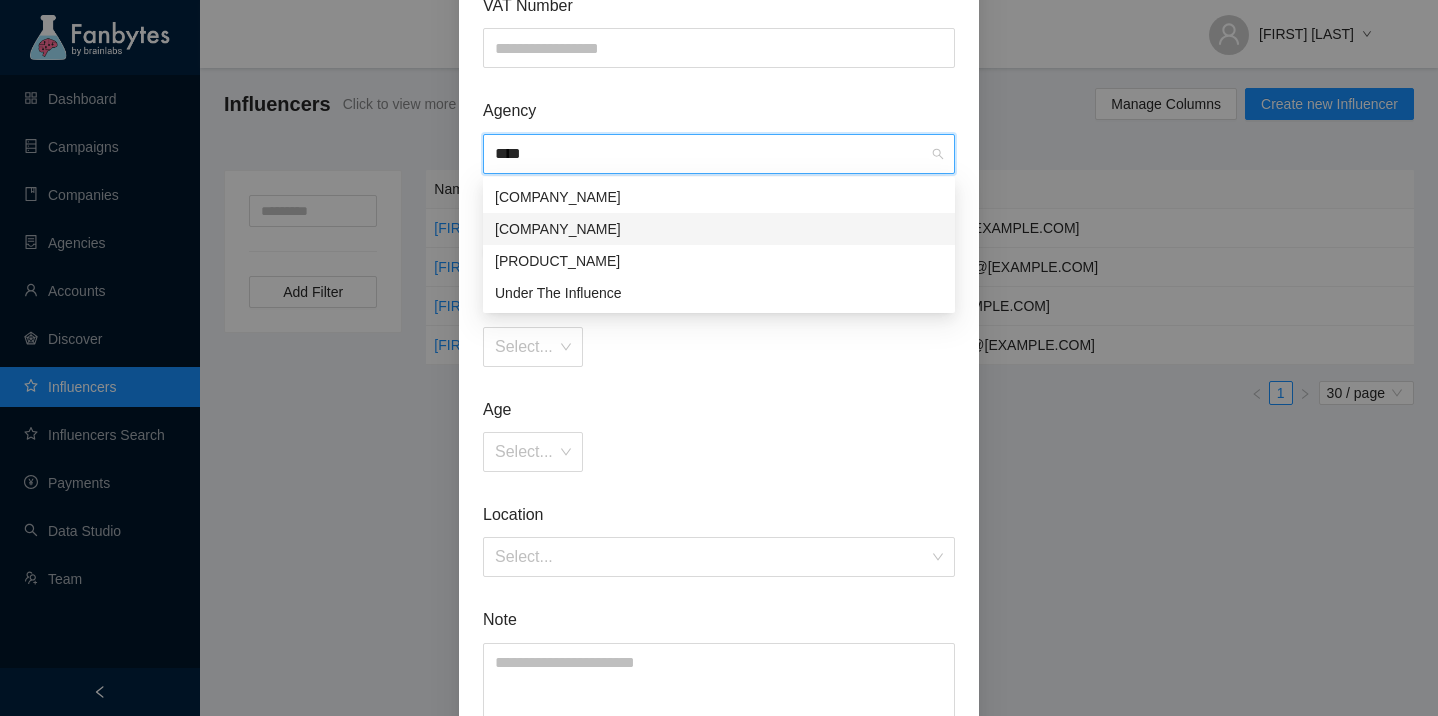 click on "[COMPANY_NAME]" at bounding box center [719, 229] 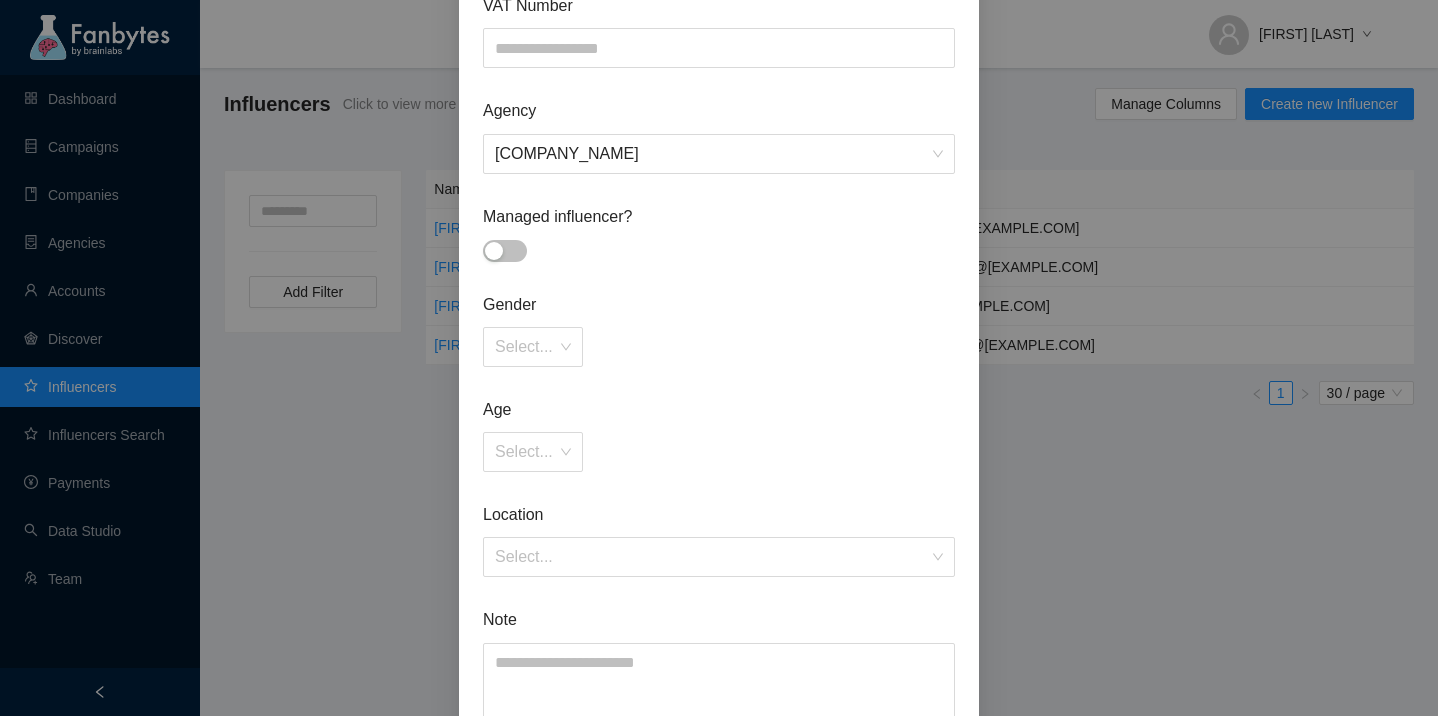 click at bounding box center [505, 251] 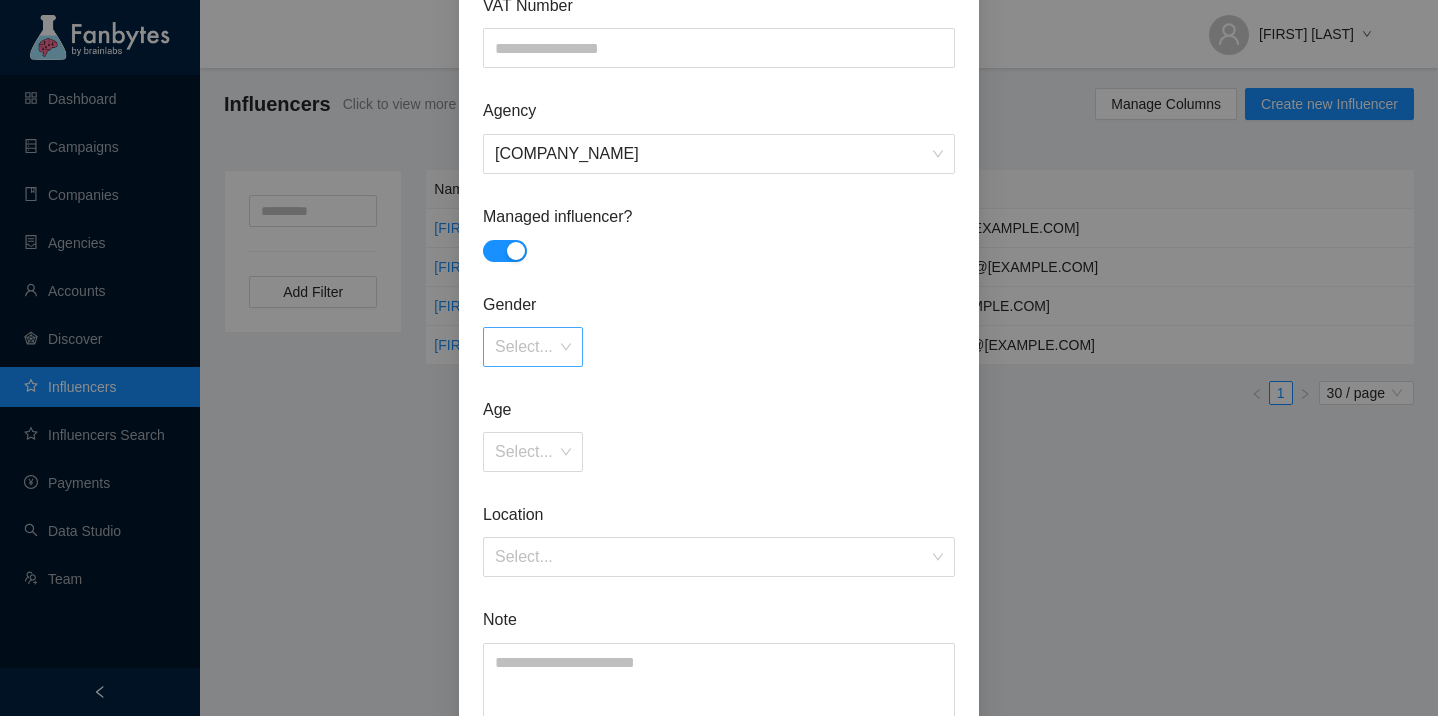 click at bounding box center [526, 347] 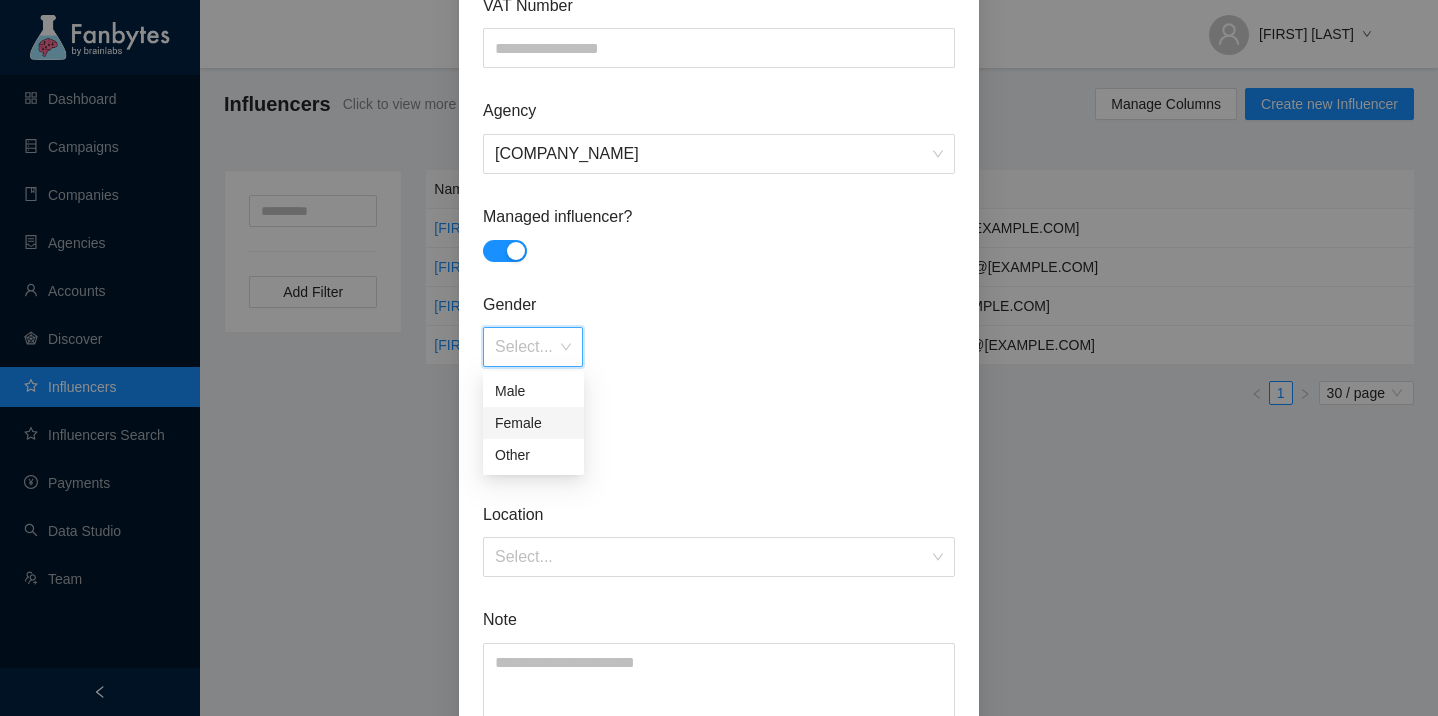 click on "Female" at bounding box center (533, 423) 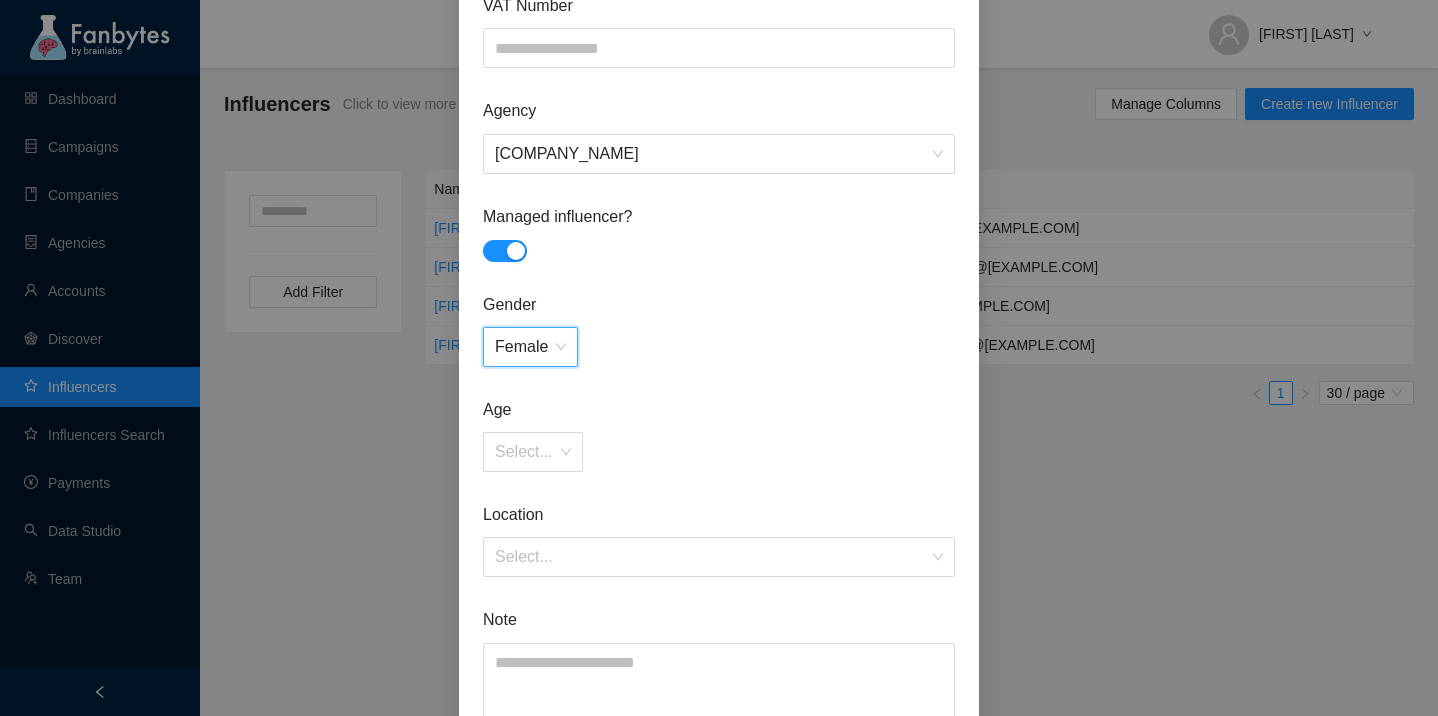click on "Female" at bounding box center (530, 347) 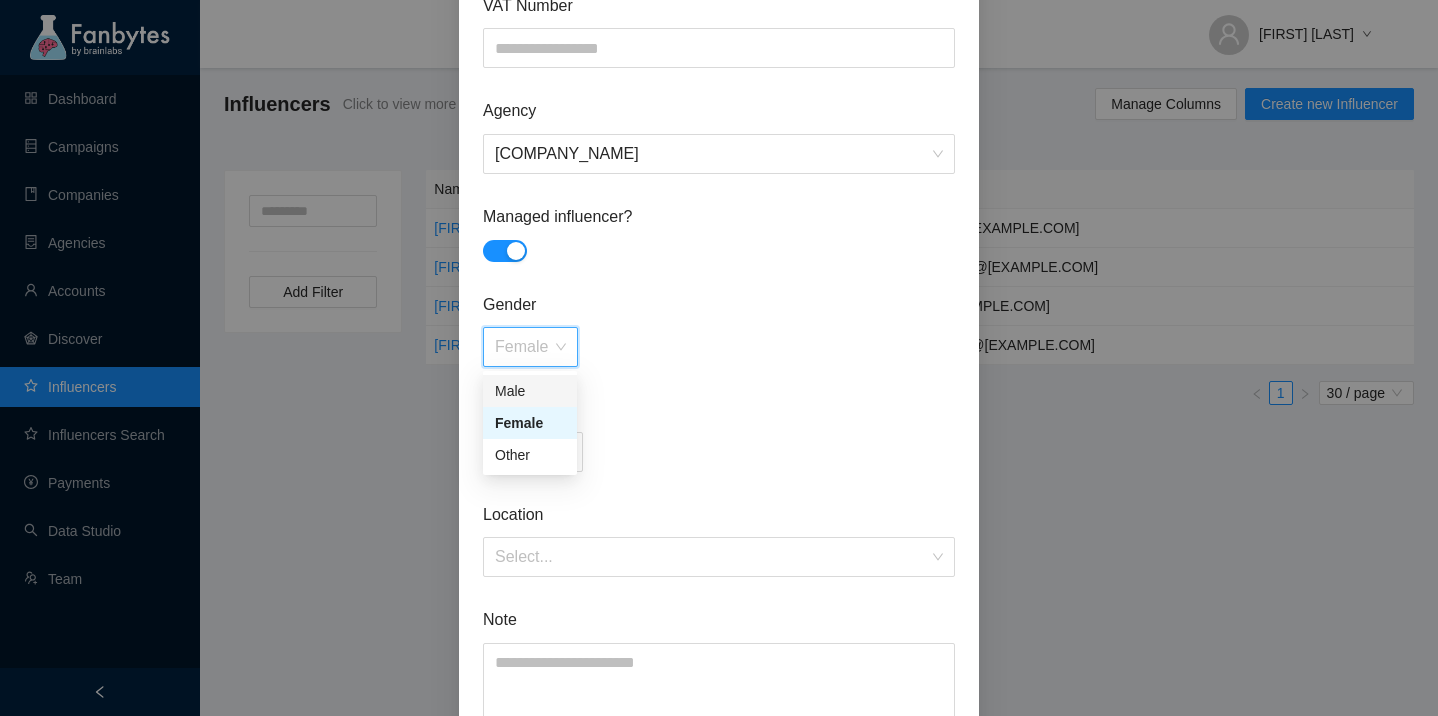 click on "Male" at bounding box center (530, 391) 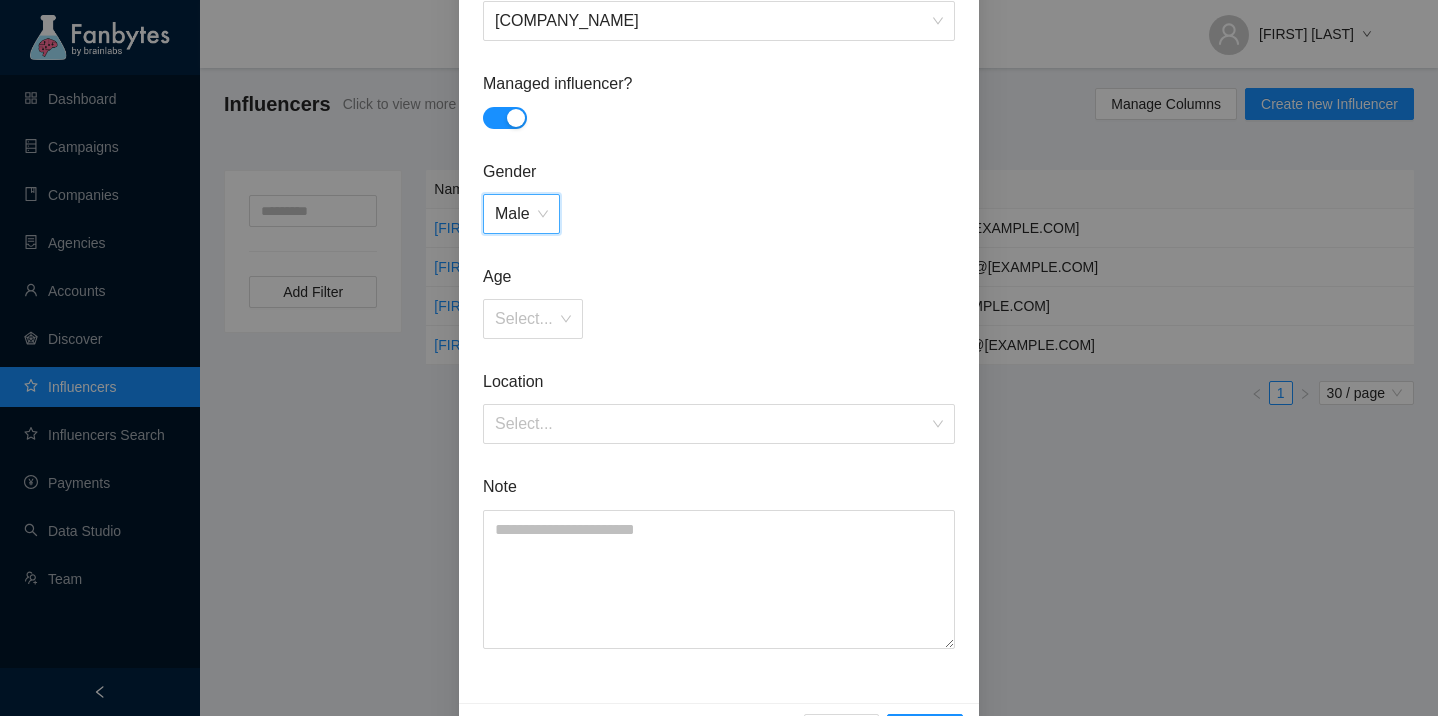 scroll, scrollTop: 789, scrollLeft: 0, axis: vertical 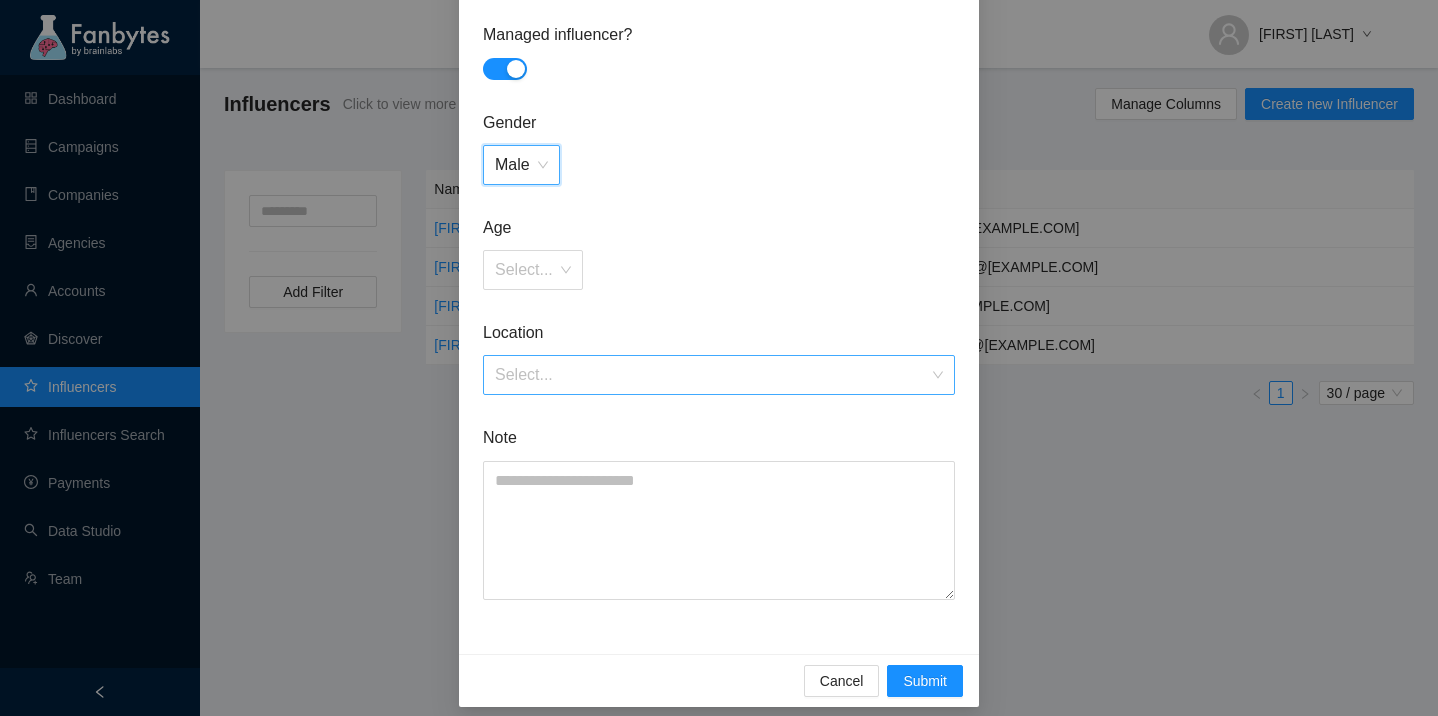 click at bounding box center [712, 375] 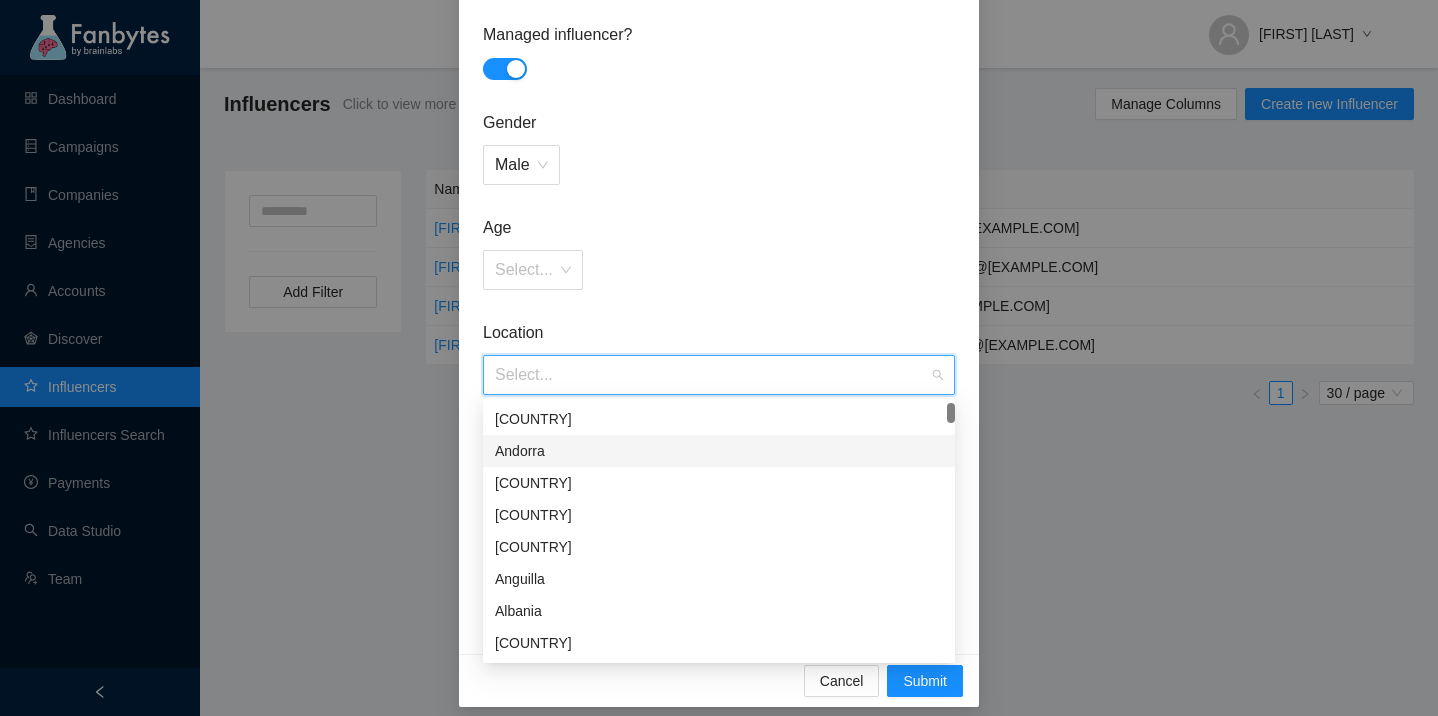 type on "**********" 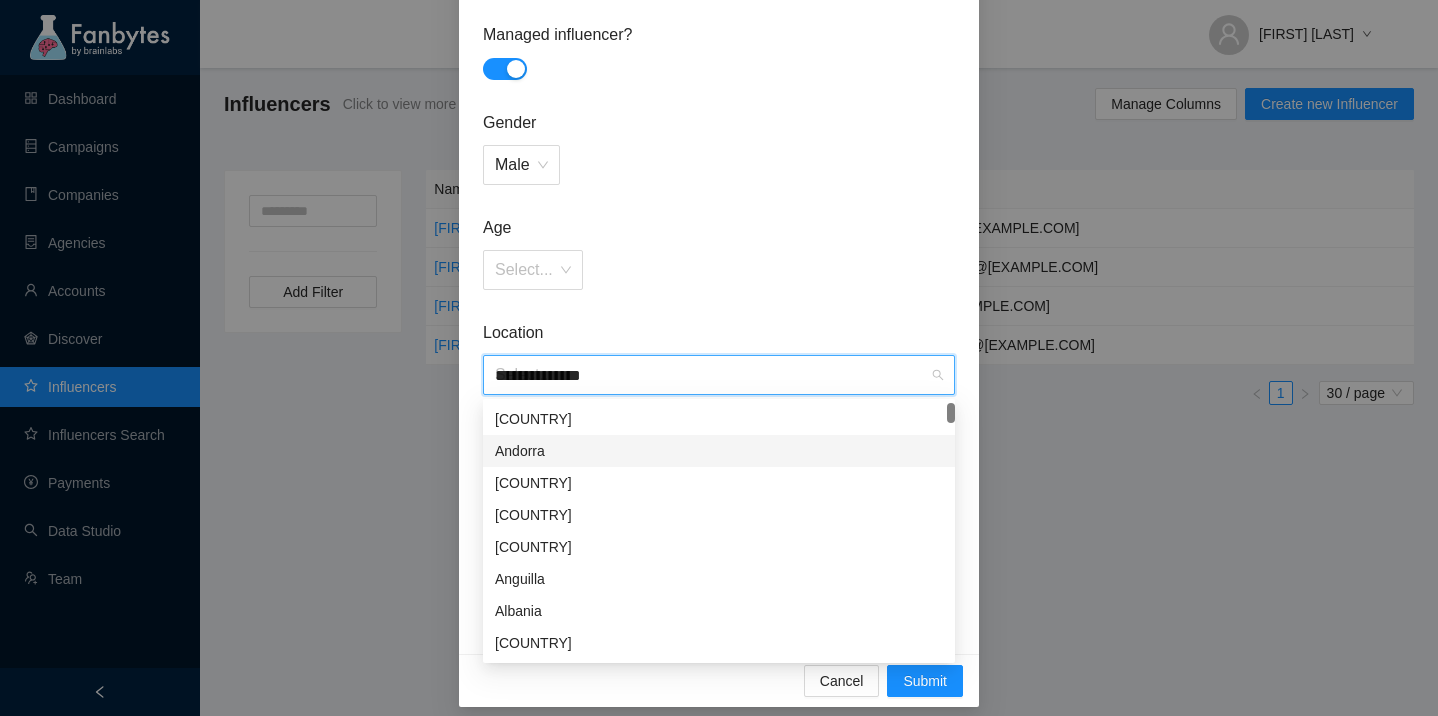 type on "**********" 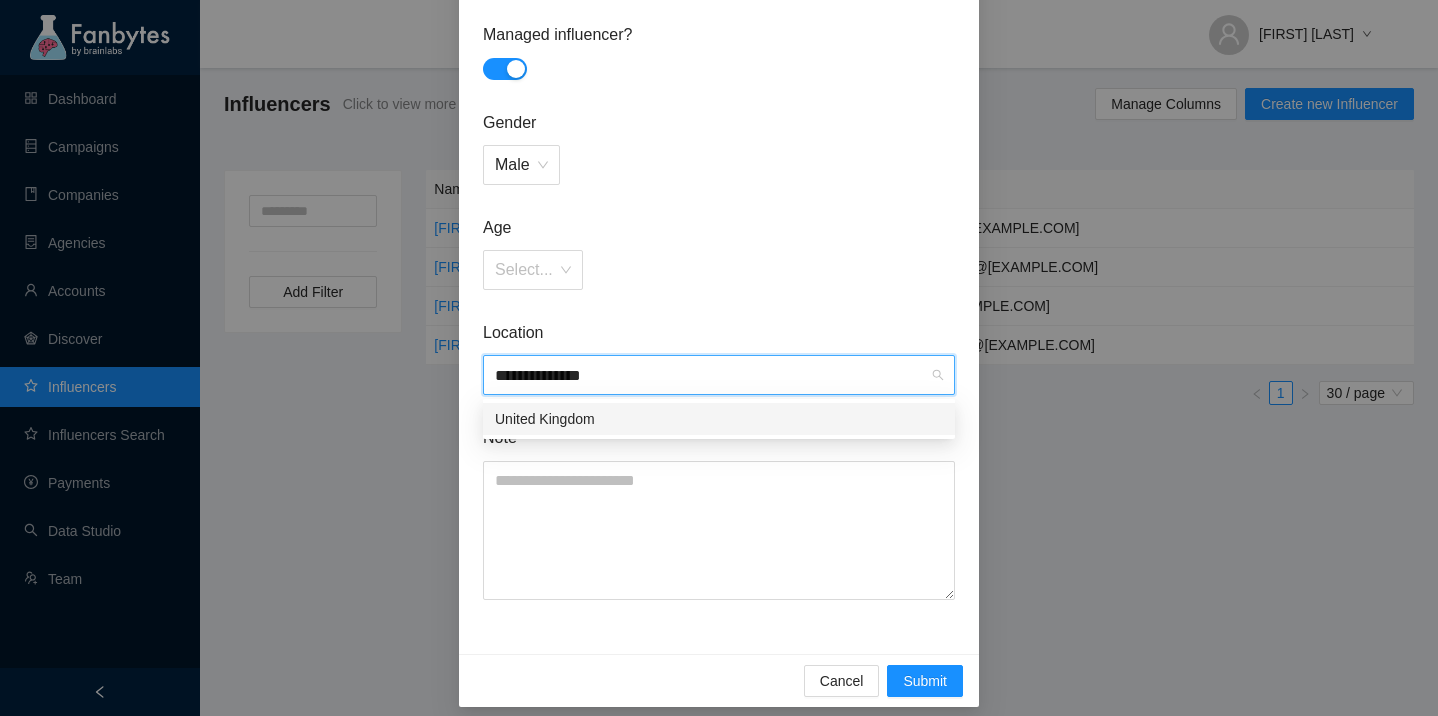 click on "United Kingdom" at bounding box center [719, 419] 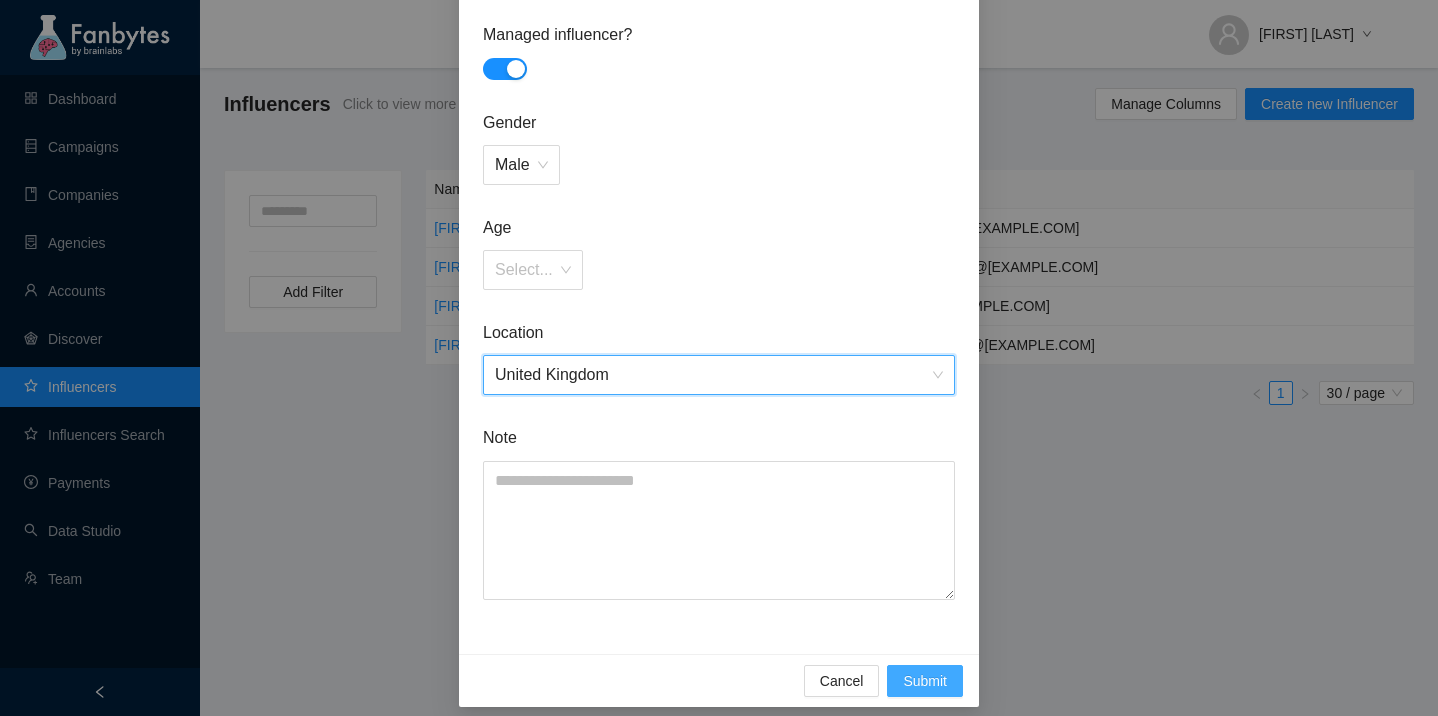 click on "Submit" at bounding box center [925, 681] 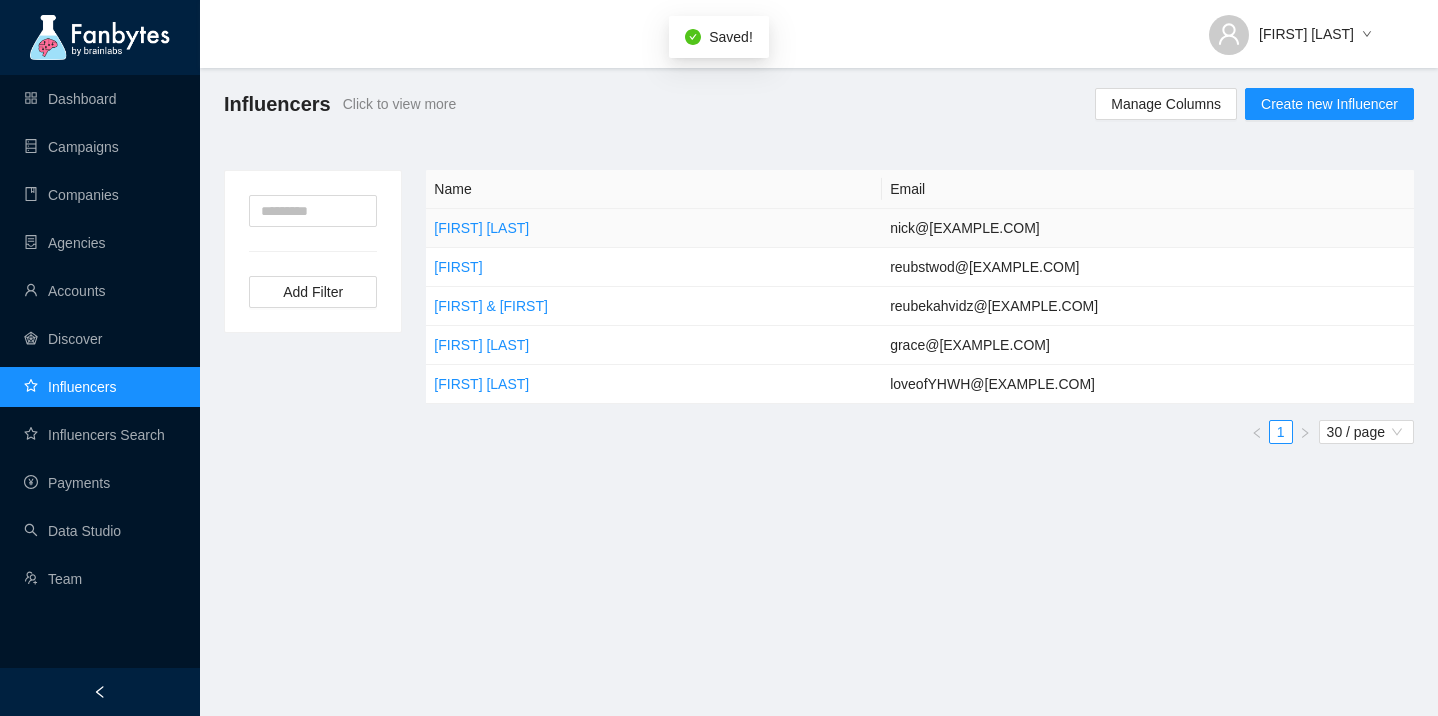 click on "[FIRST] [LAST]" at bounding box center [654, 228] 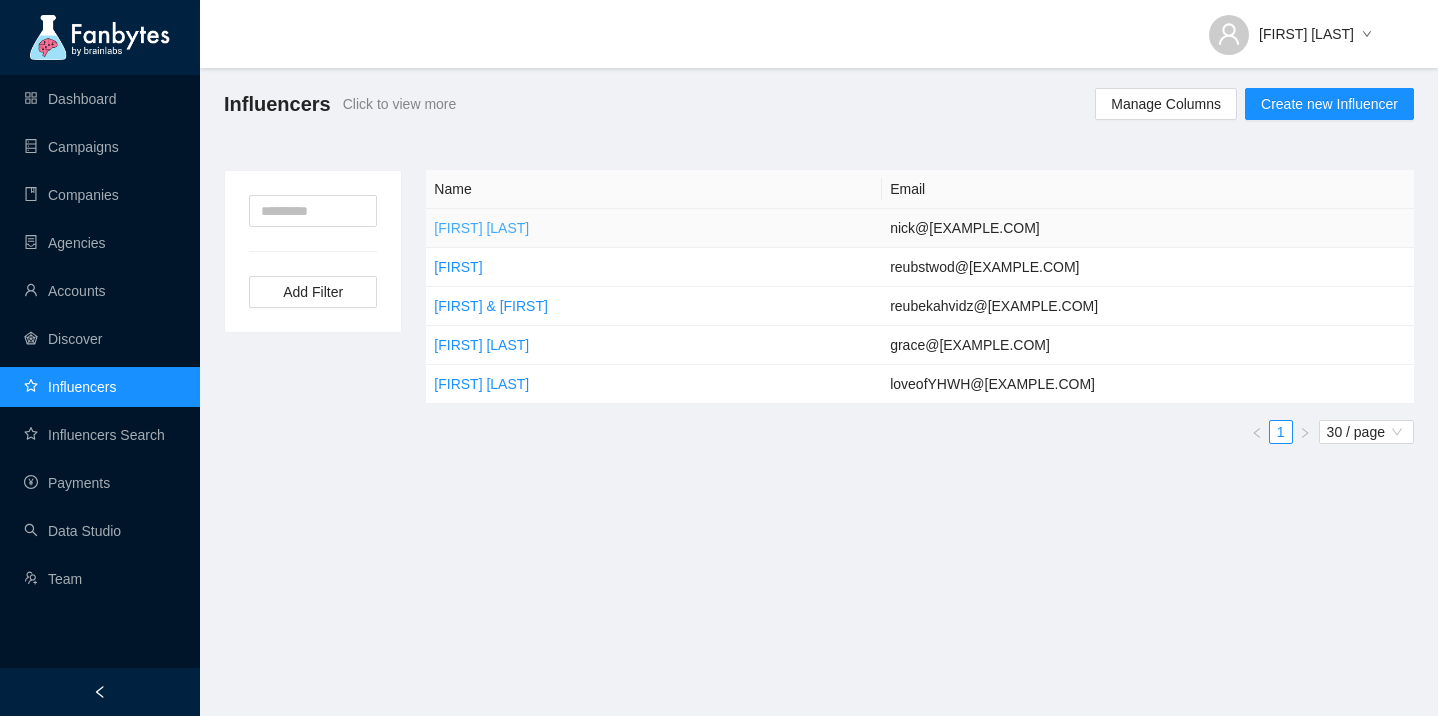 click on "[FIRST] [LAST]" at bounding box center (481, 228) 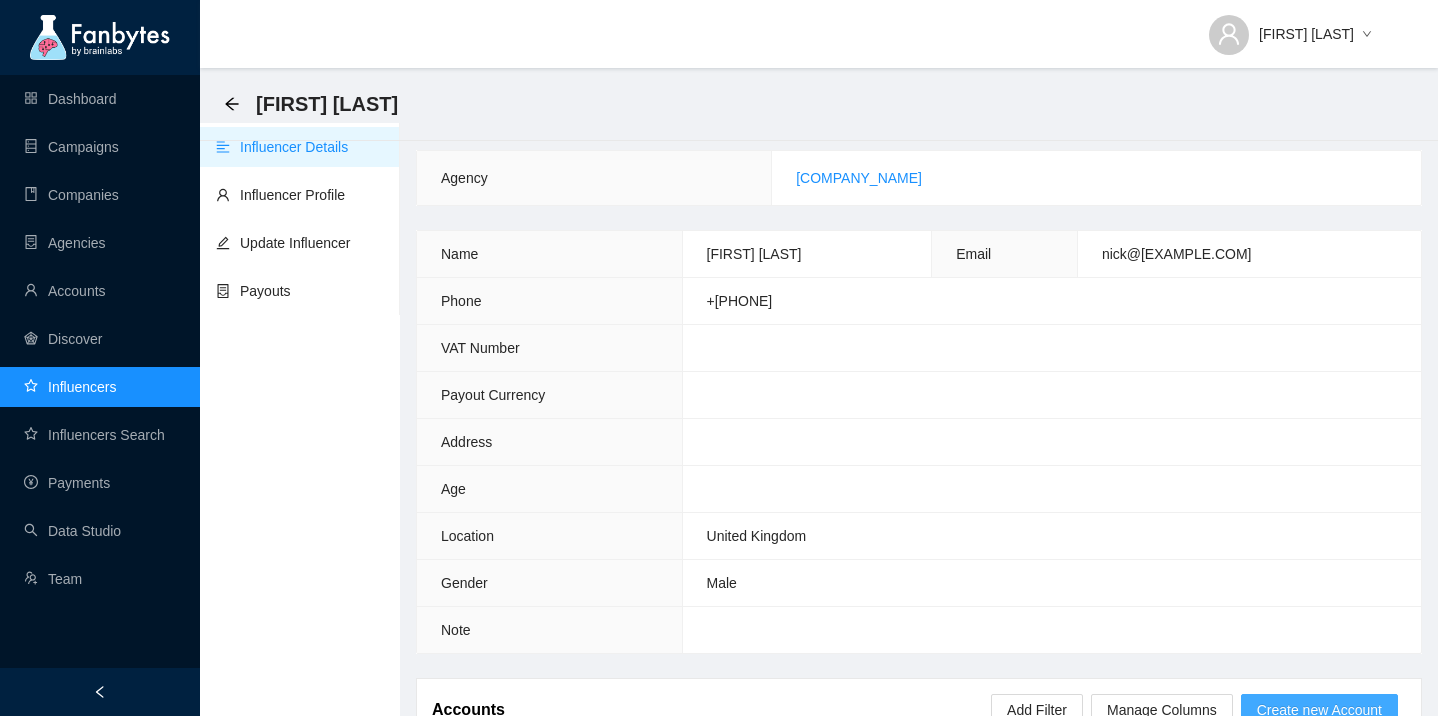 click on "Create new Account" at bounding box center (1319, 710) 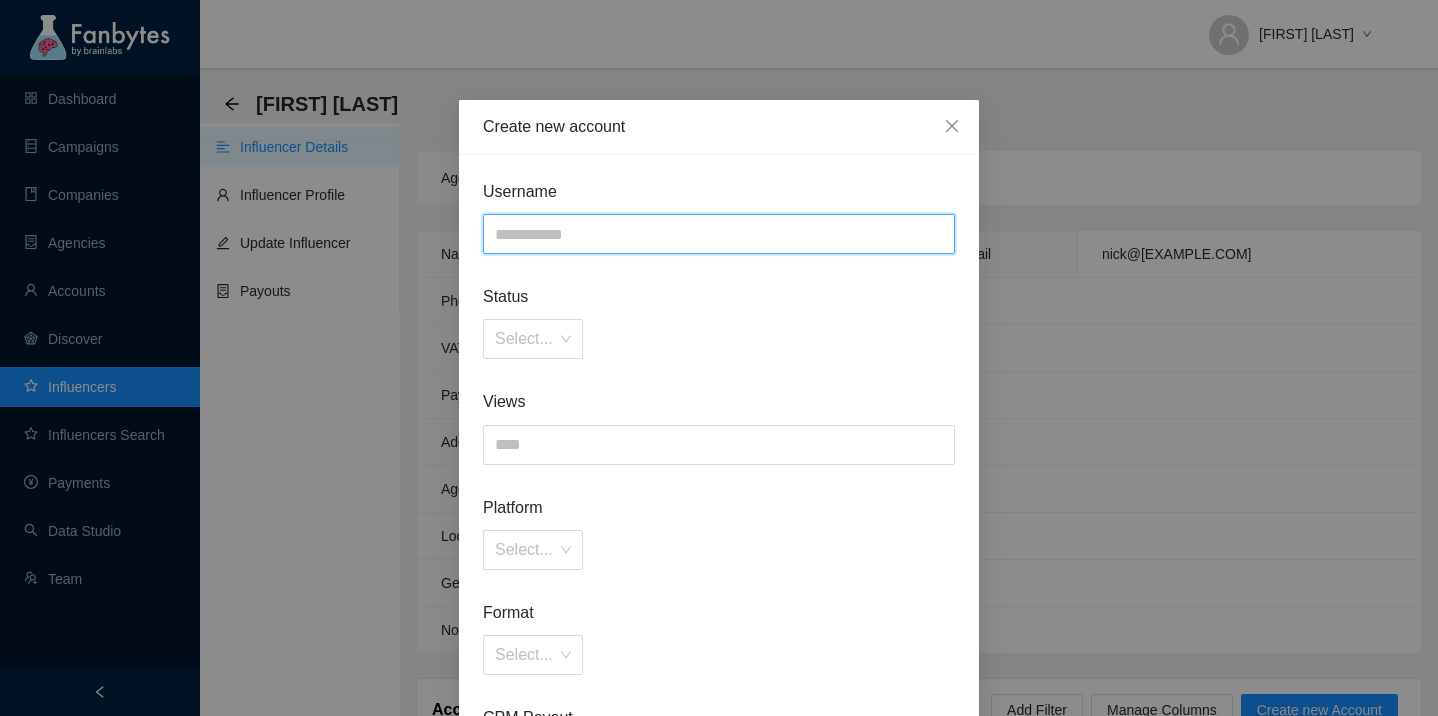 click at bounding box center [719, 234] 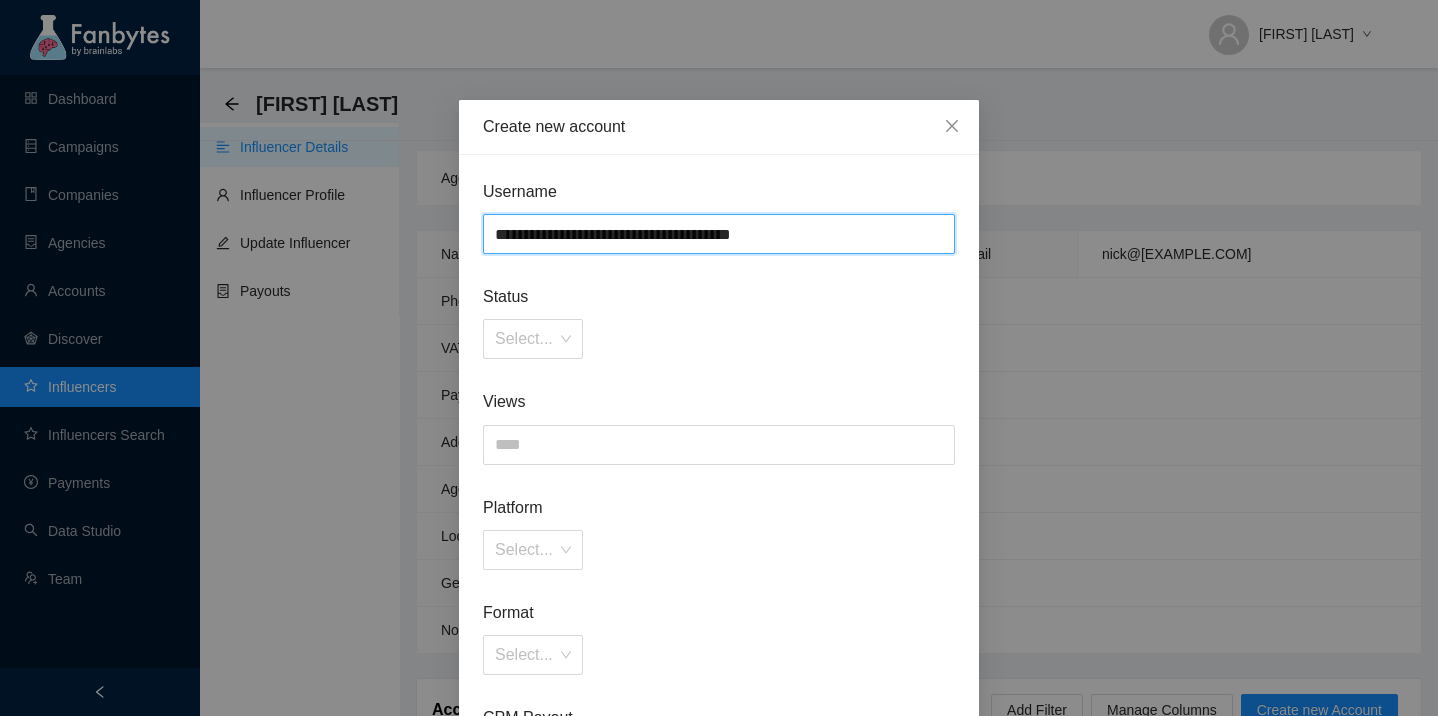 drag, startPoint x: 666, startPoint y: 235, endPoint x: 430, endPoint y: 235, distance: 236 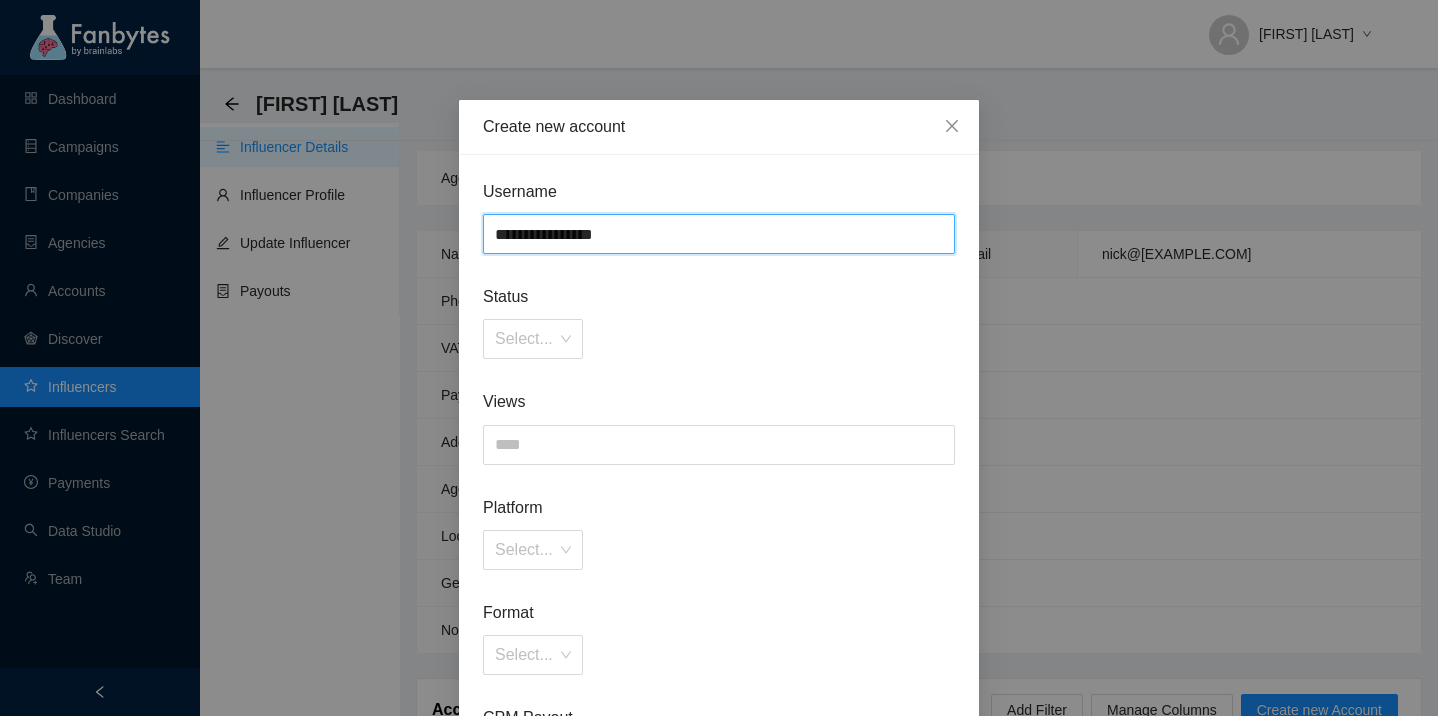 drag, startPoint x: 567, startPoint y: 231, endPoint x: 735, endPoint y: 232, distance: 168.00298 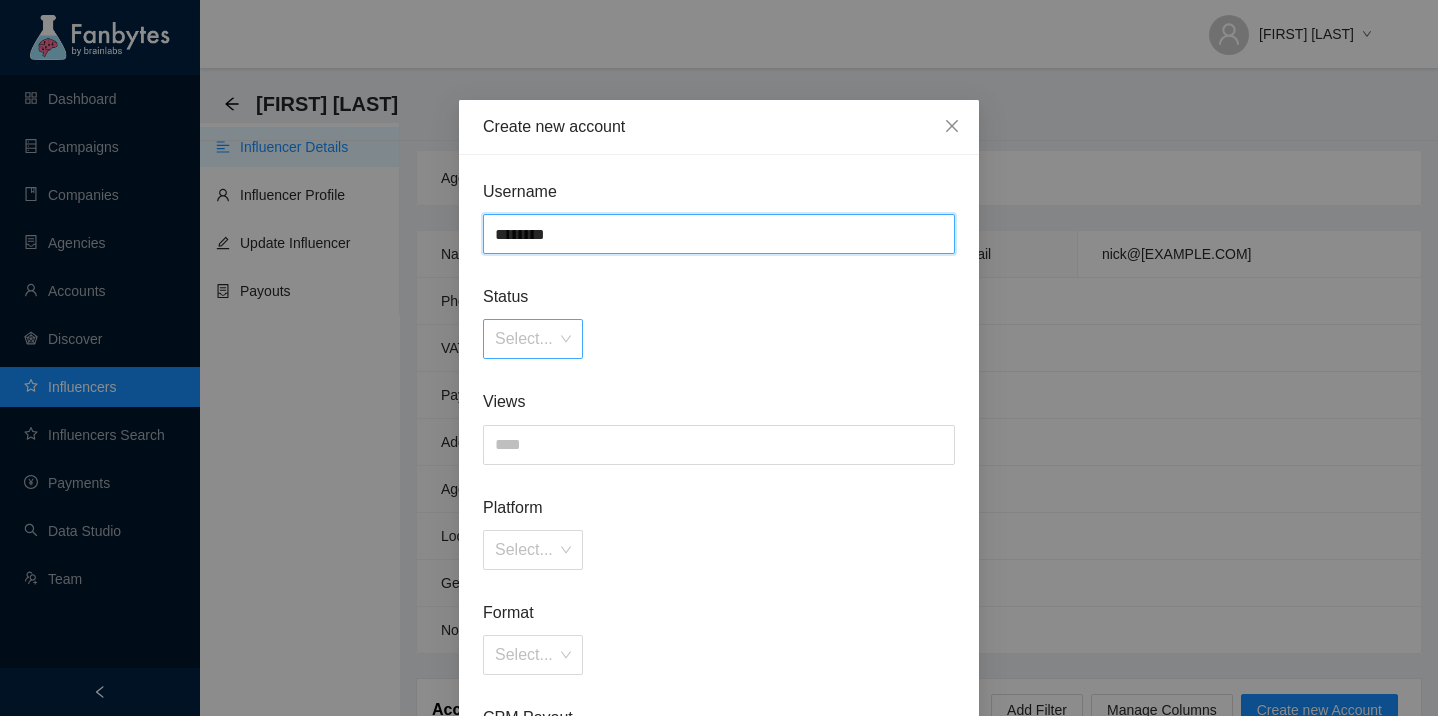 type on "********" 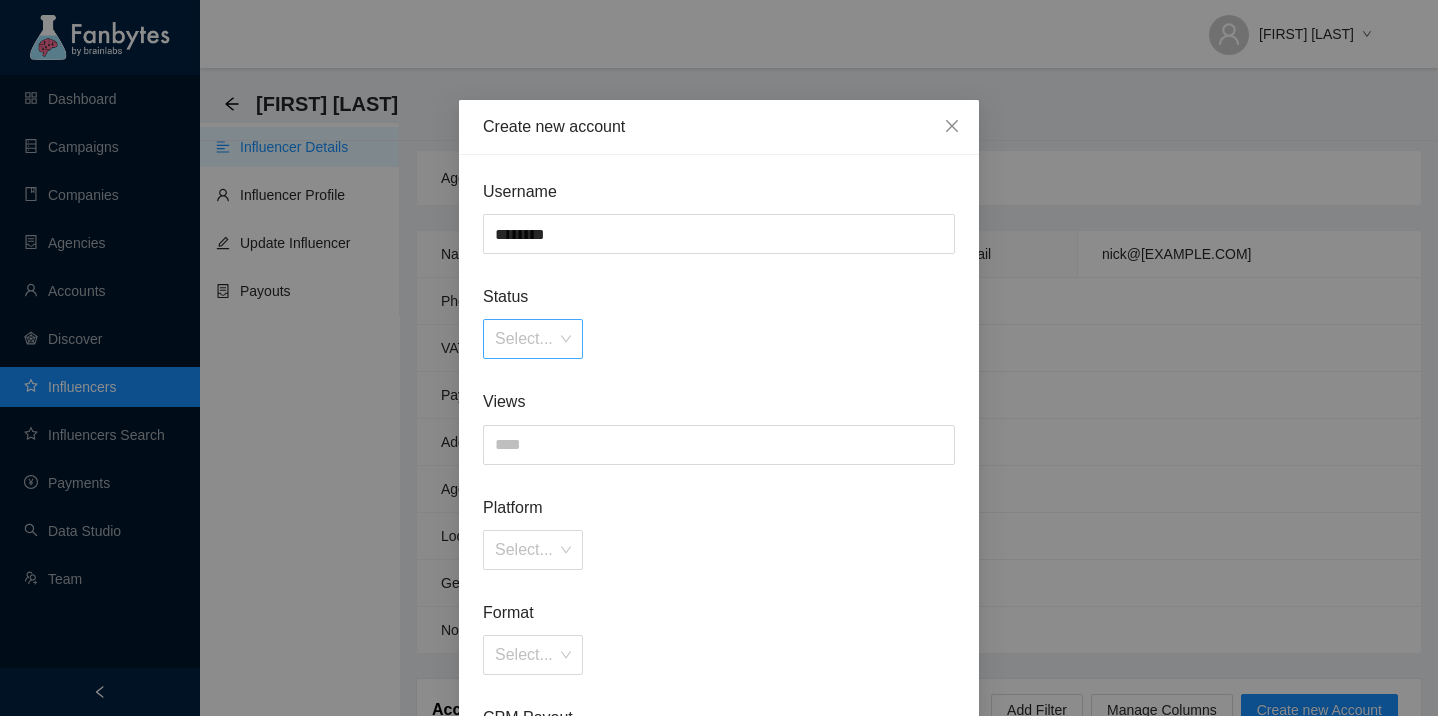 click at bounding box center [526, 339] 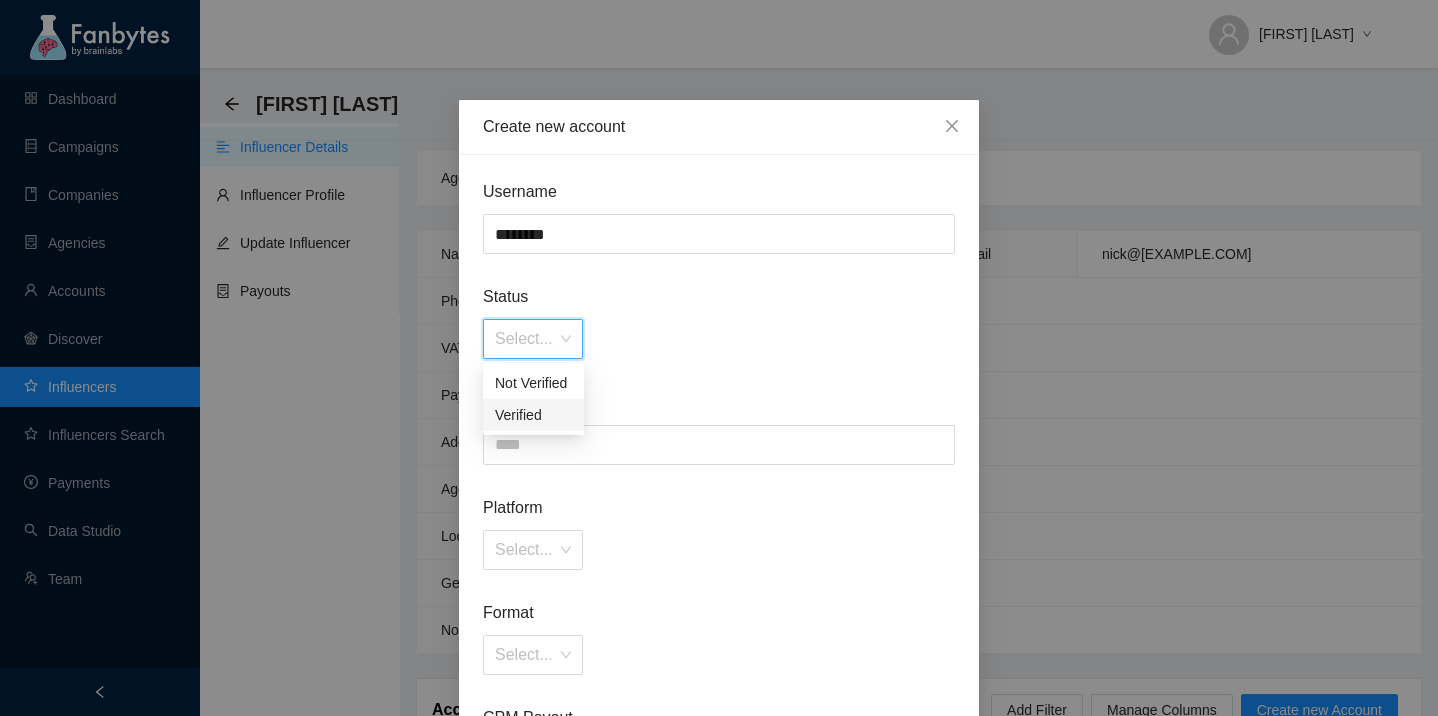 click on "Verified" at bounding box center [533, 415] 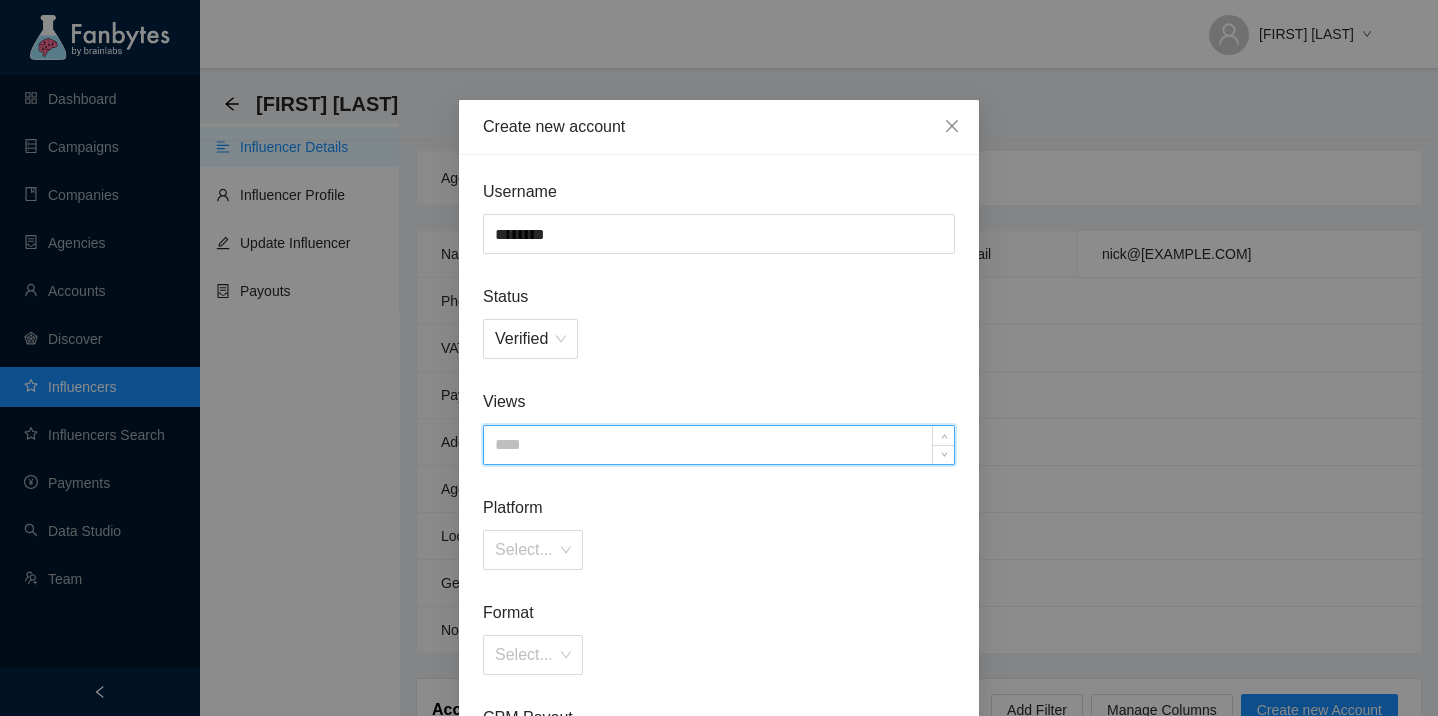 click at bounding box center [719, 445] 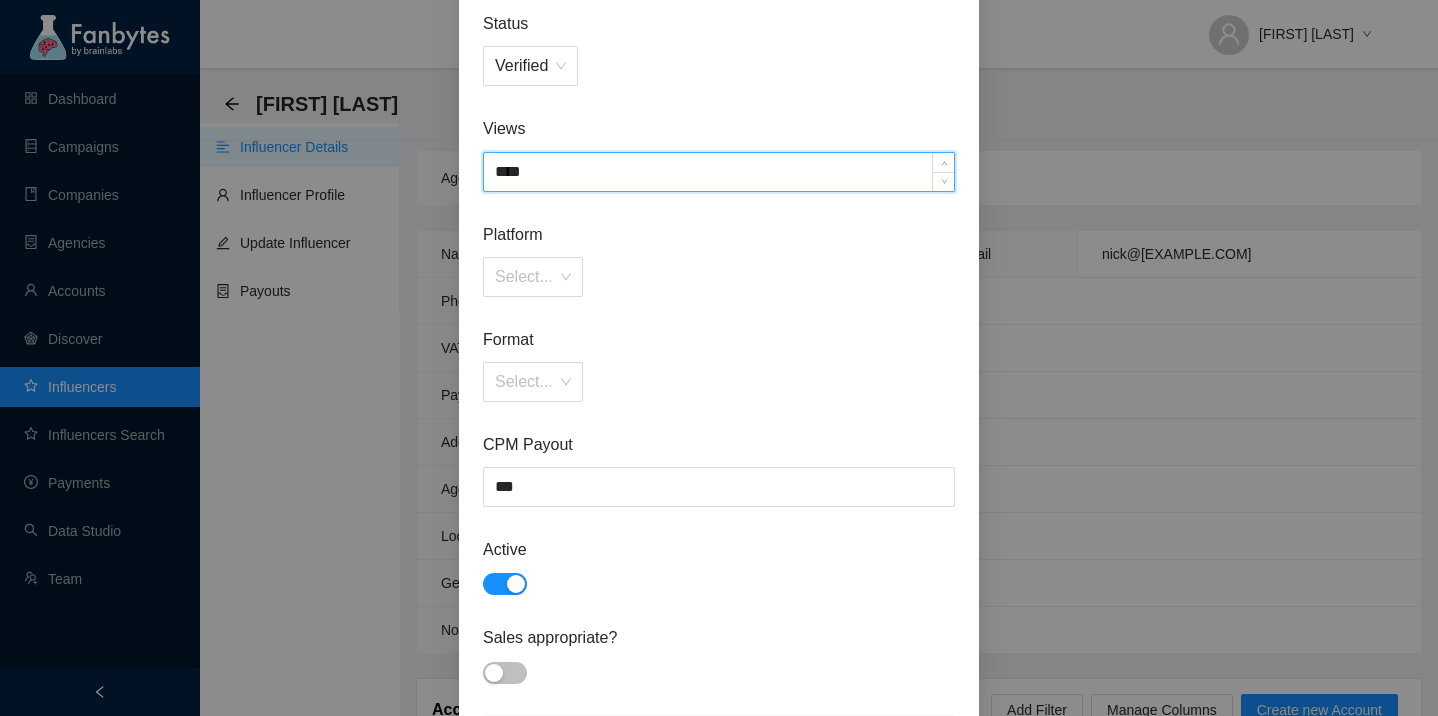 scroll, scrollTop: 330, scrollLeft: 0, axis: vertical 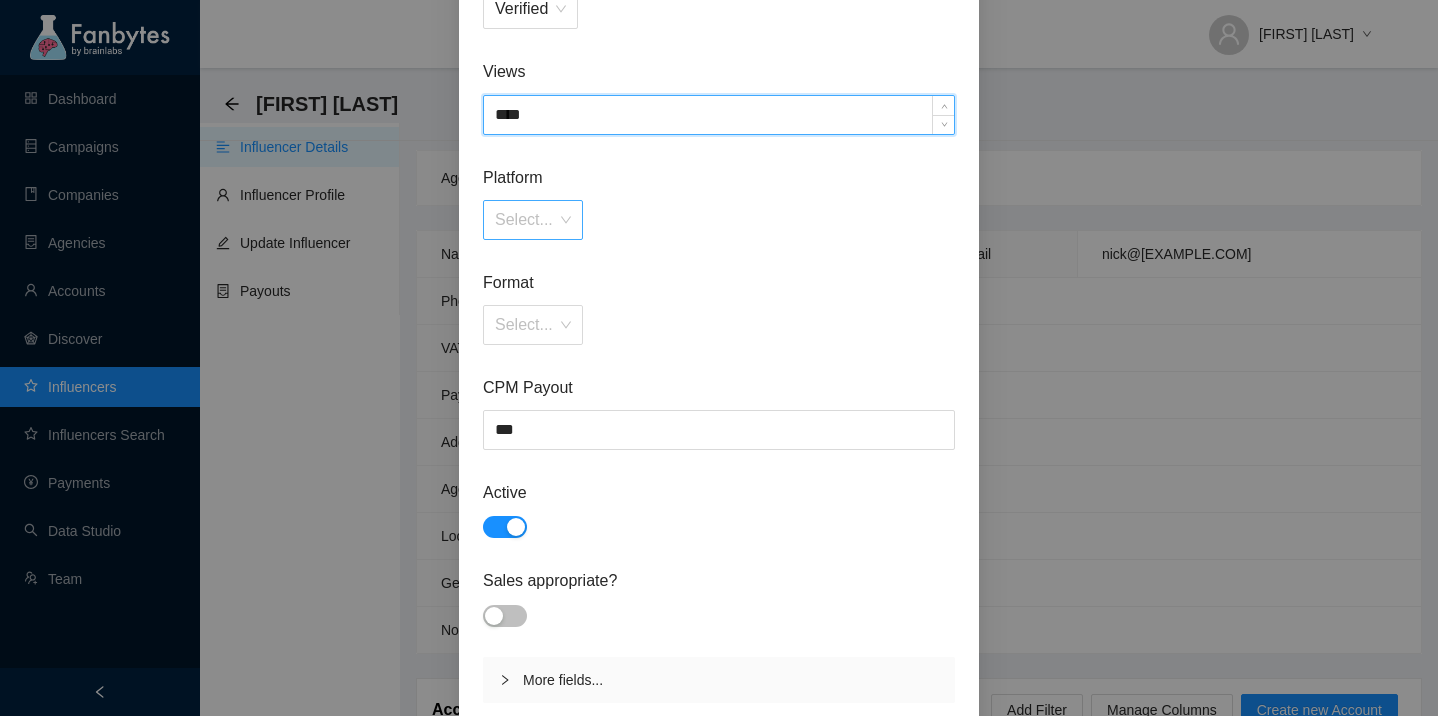 type on "****" 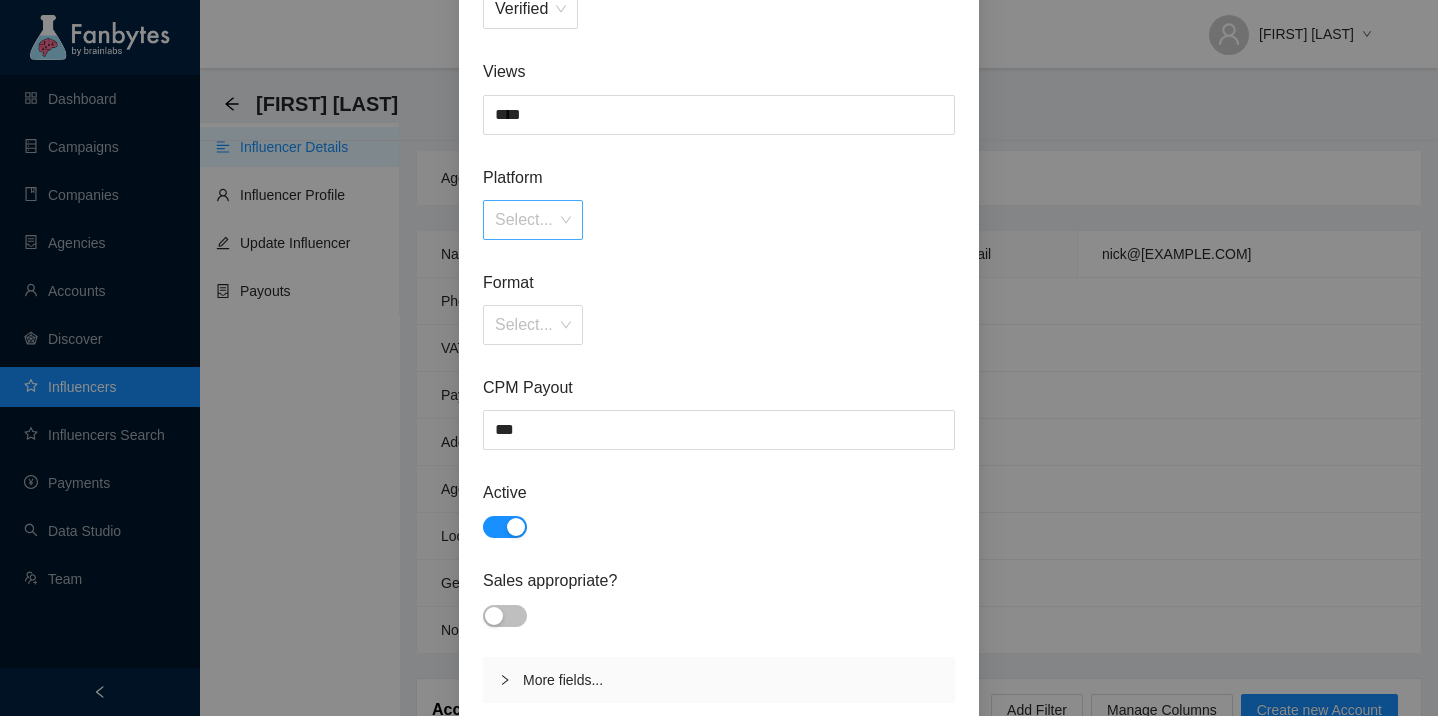 click at bounding box center [526, 220] 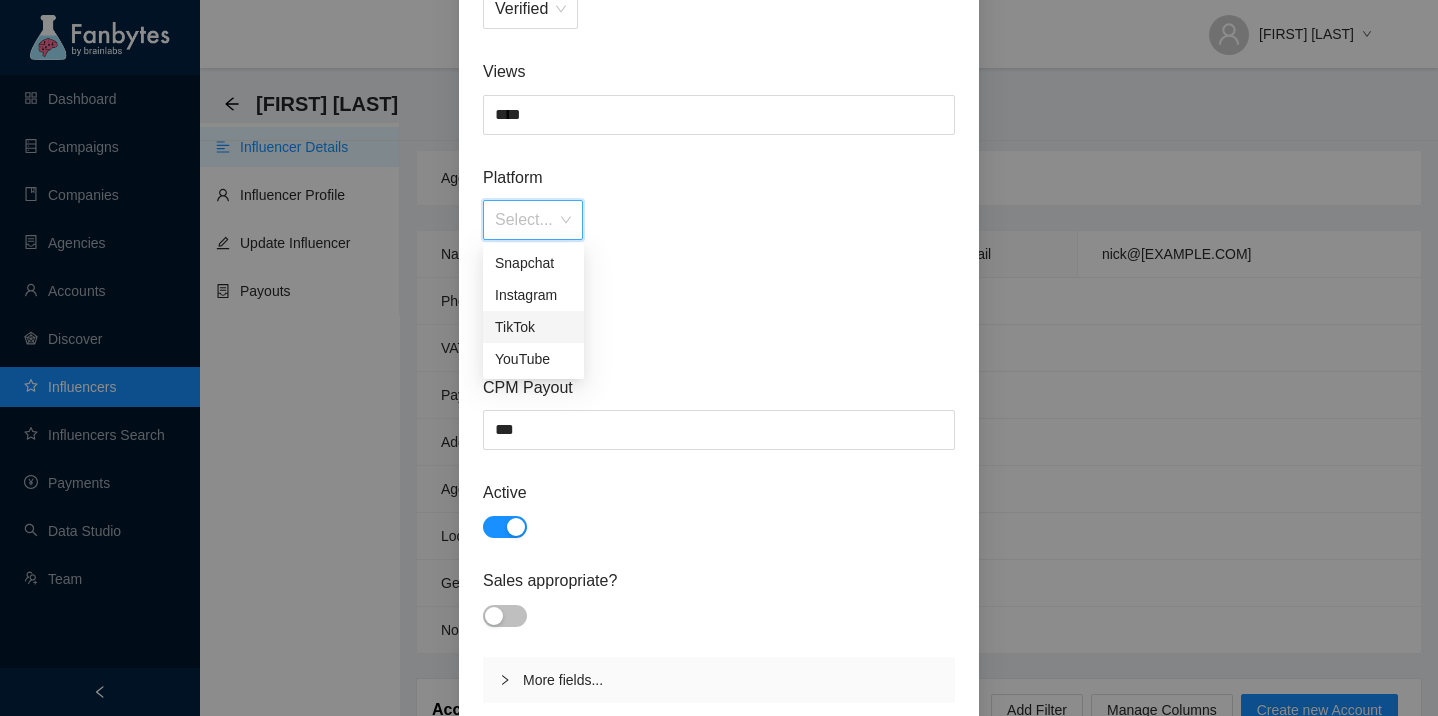 click on "TikTok" at bounding box center [533, 327] 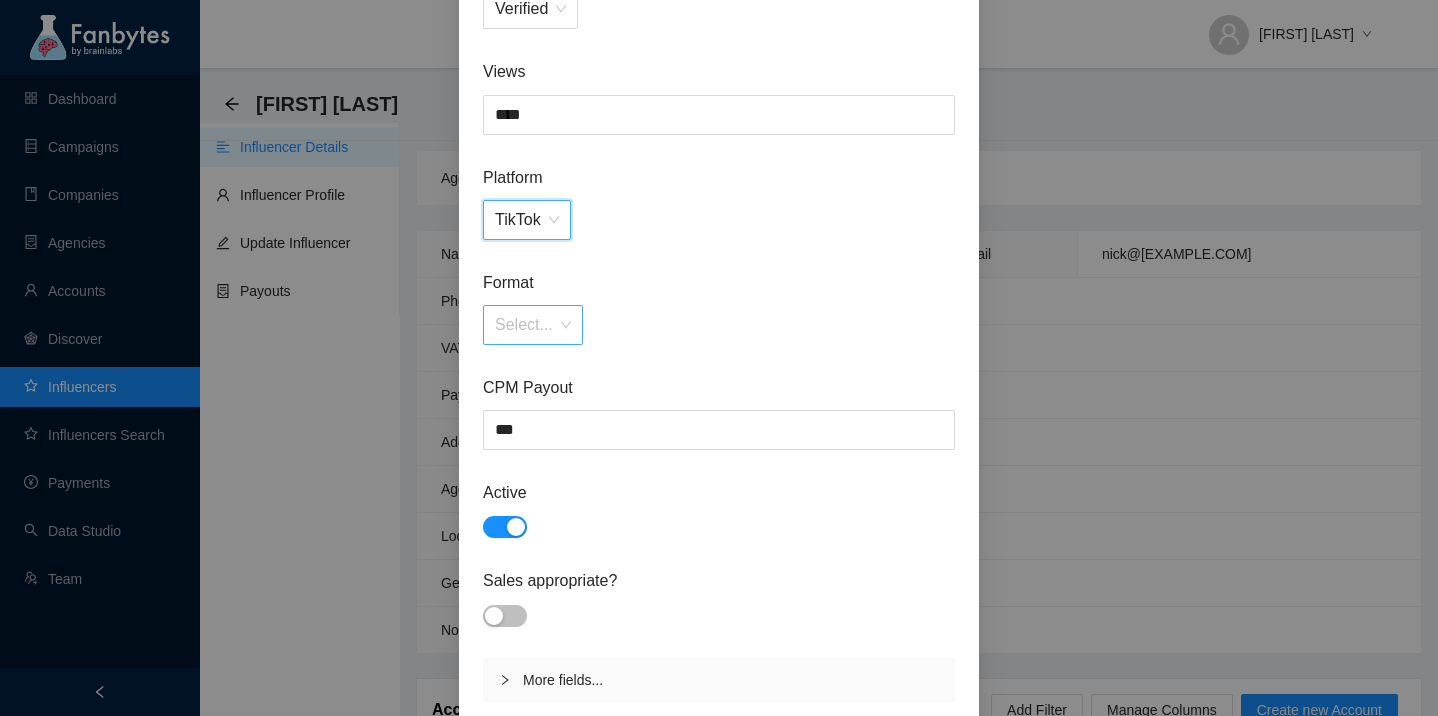 click at bounding box center [526, 325] 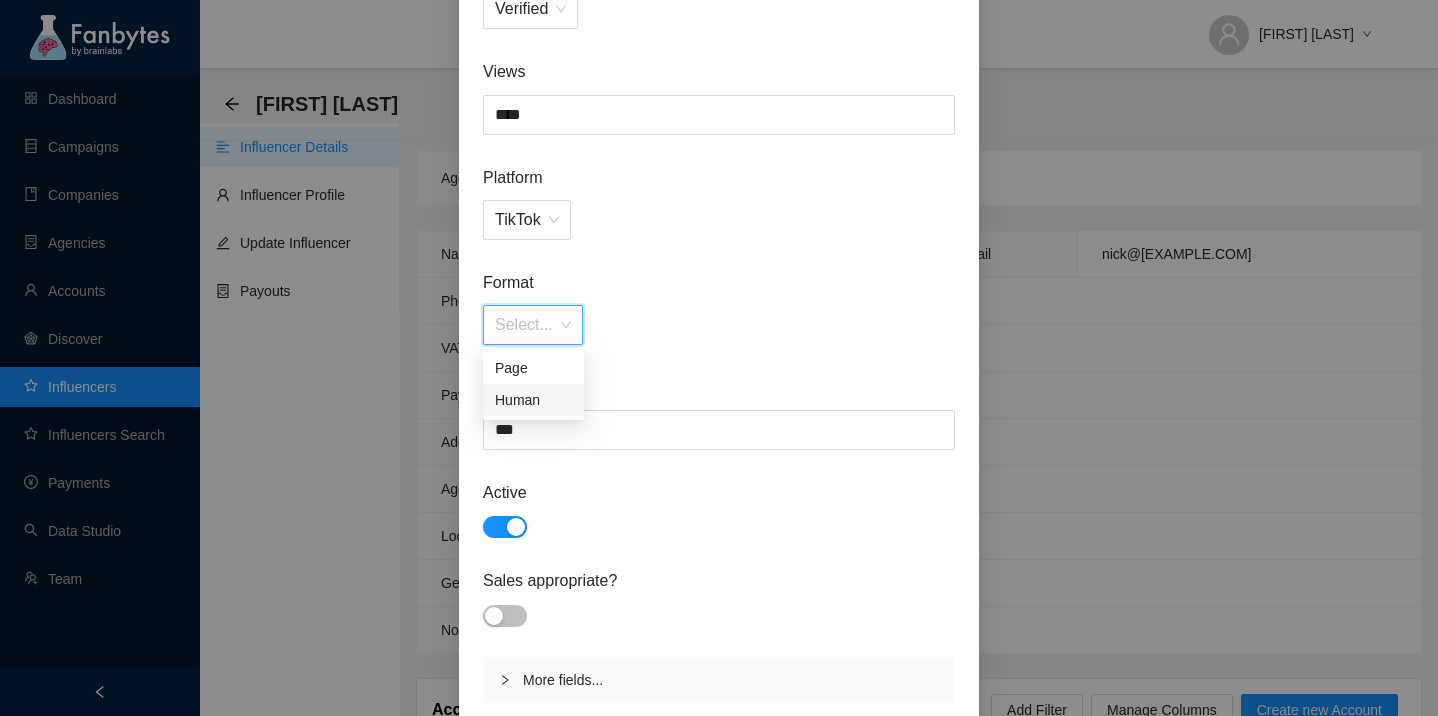 click on "Human" at bounding box center (533, 400) 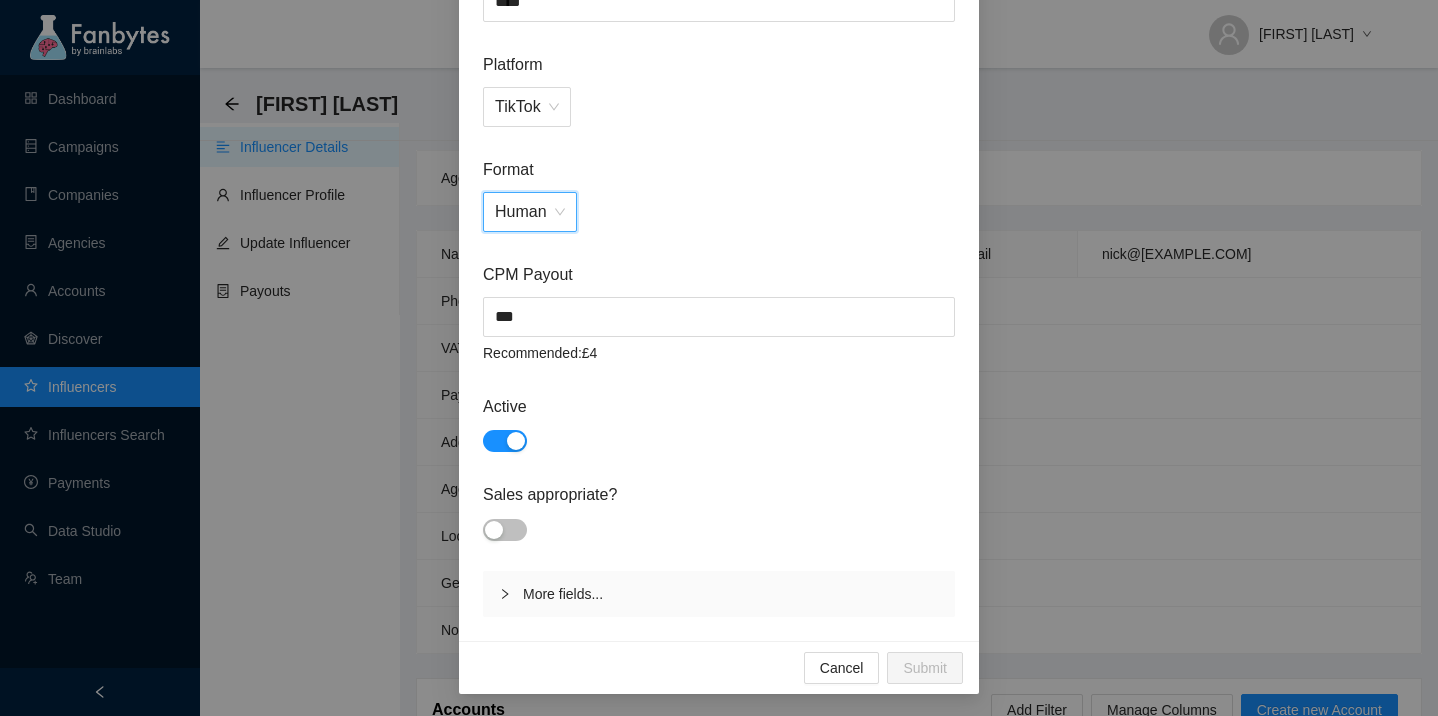 scroll, scrollTop: 445, scrollLeft: 0, axis: vertical 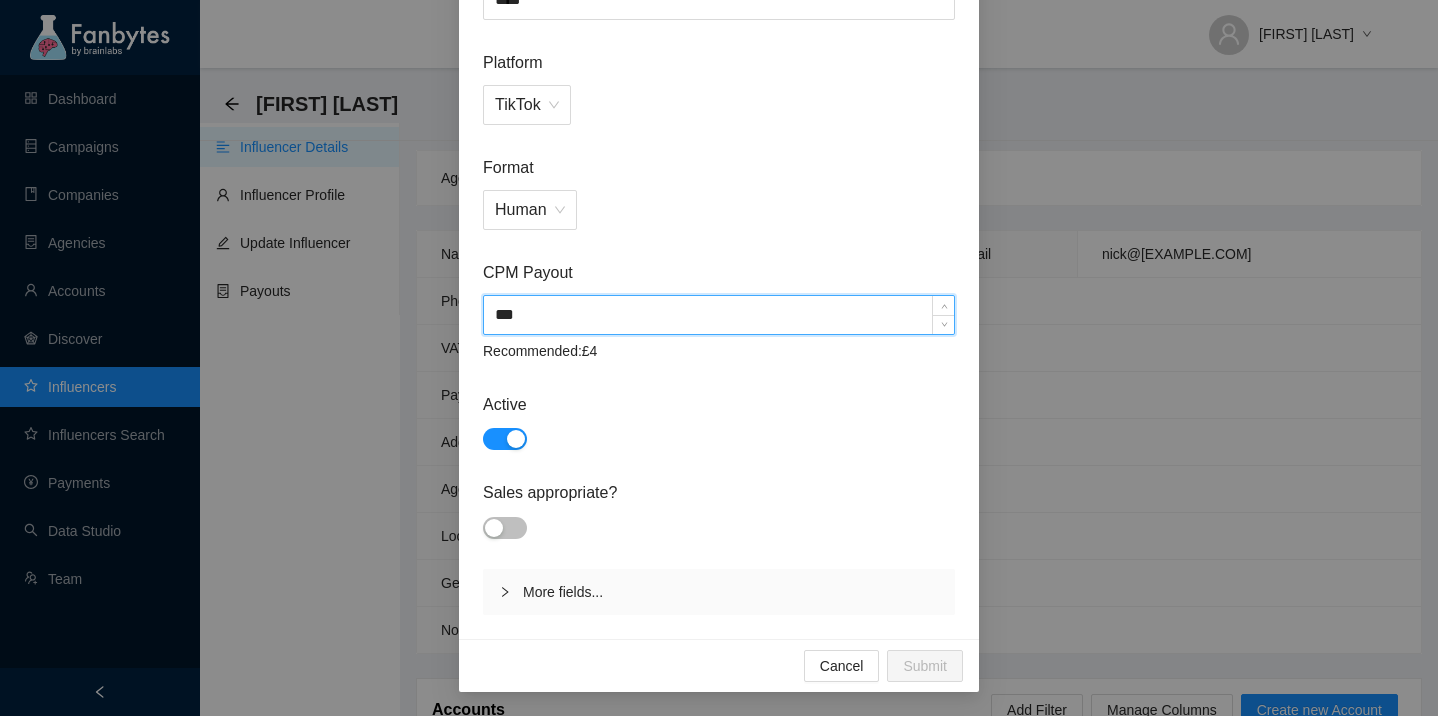 click on "***" at bounding box center (719, 315) 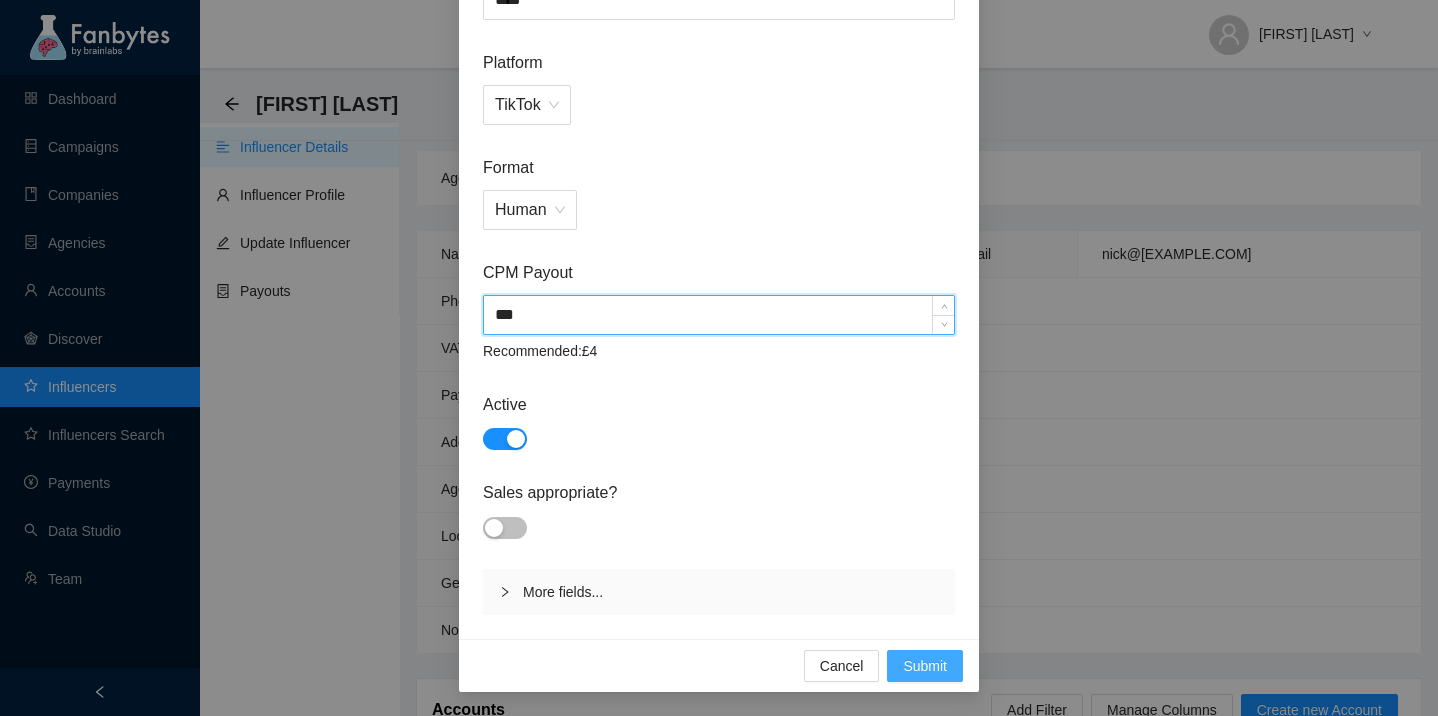 type on "***" 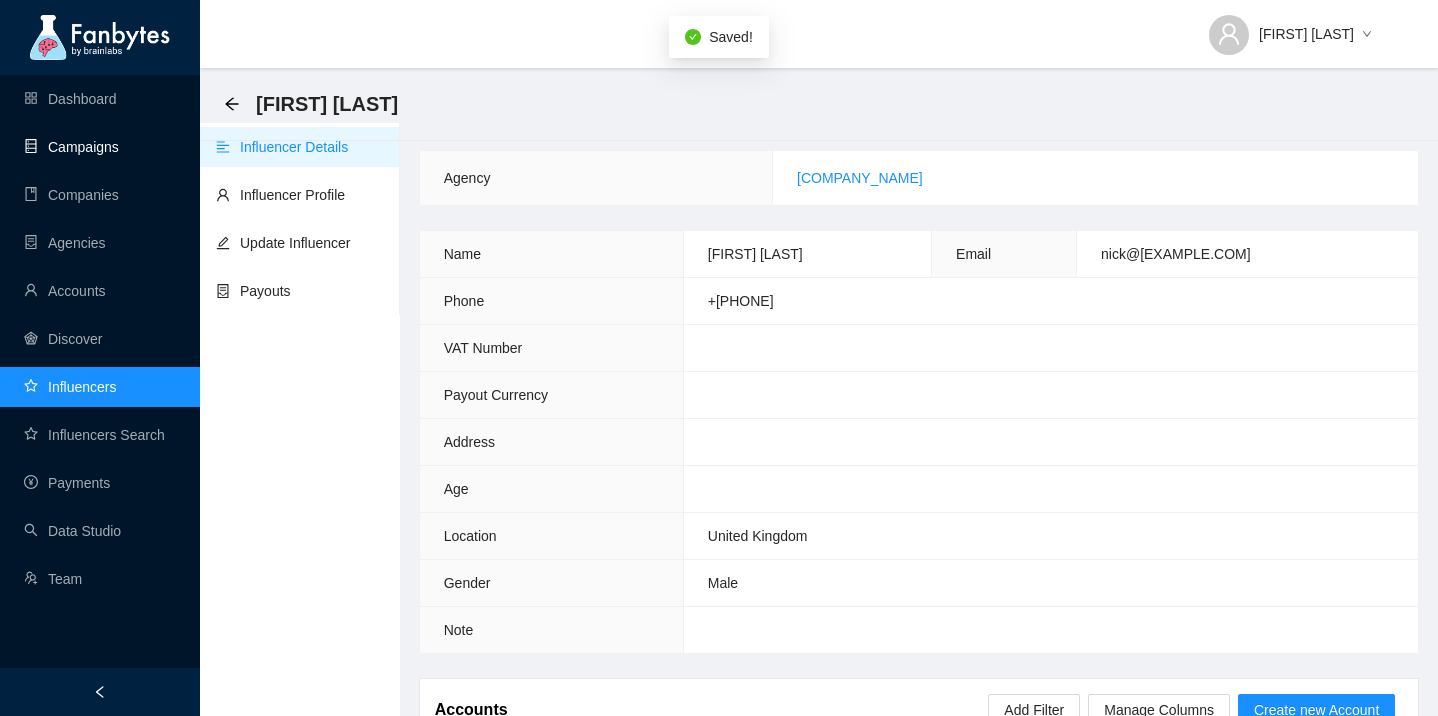 click on "Campaigns" at bounding box center [71, 147] 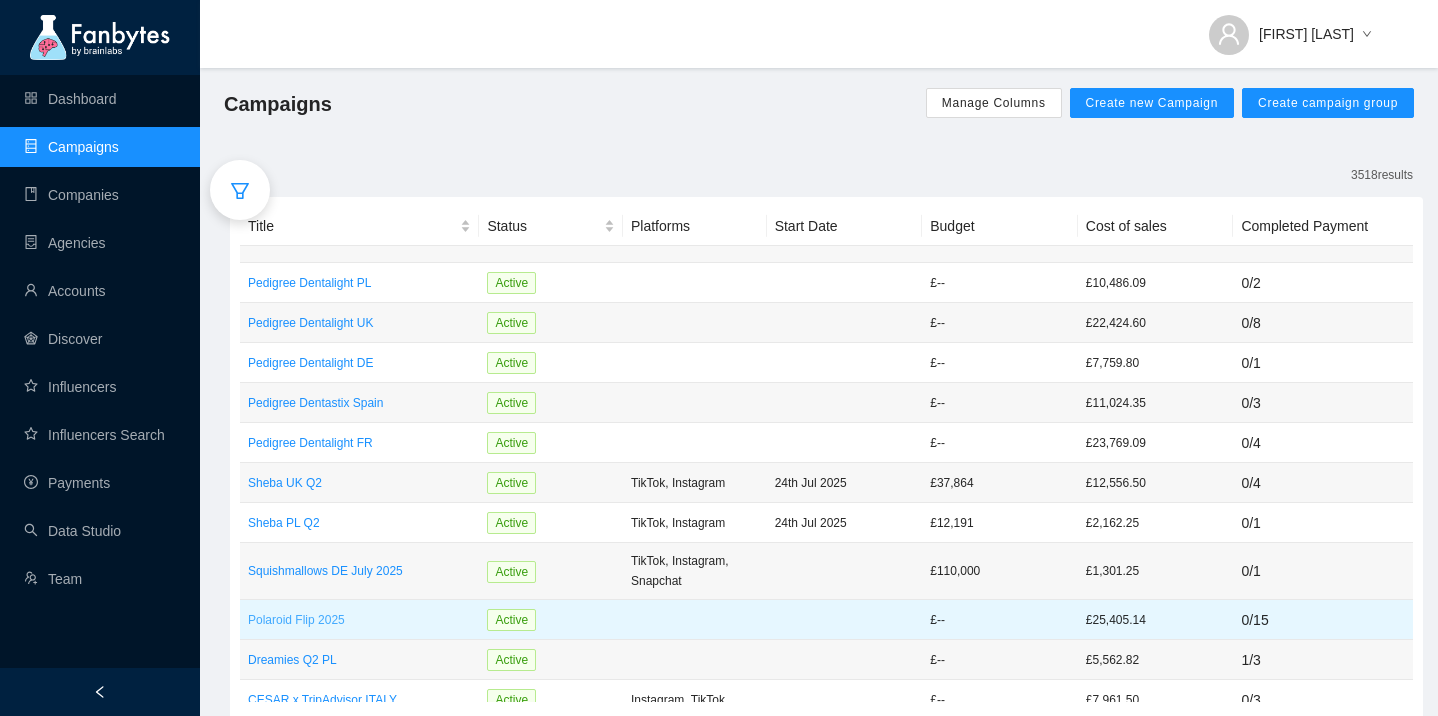 click on "Polaroid Flip 2025" at bounding box center [359, 620] 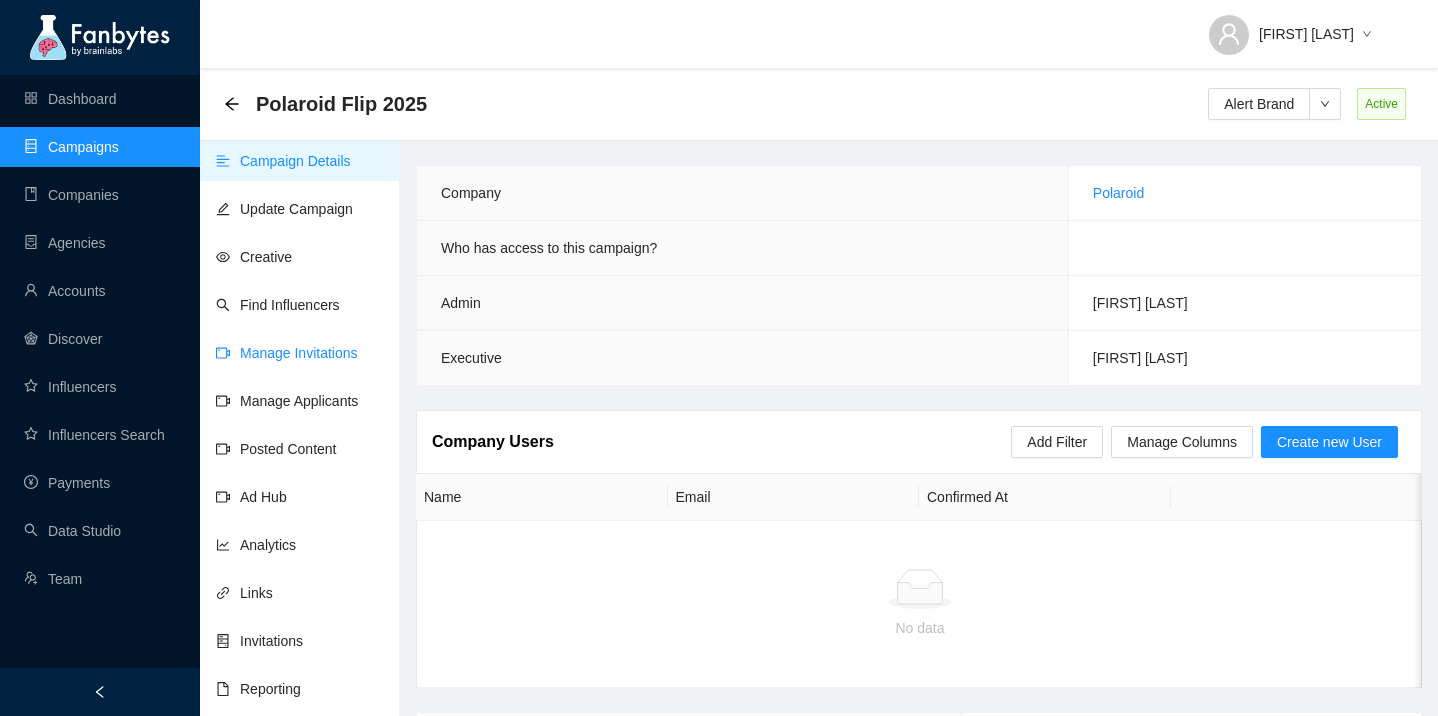 click on "Manage Invitations" at bounding box center (287, 353) 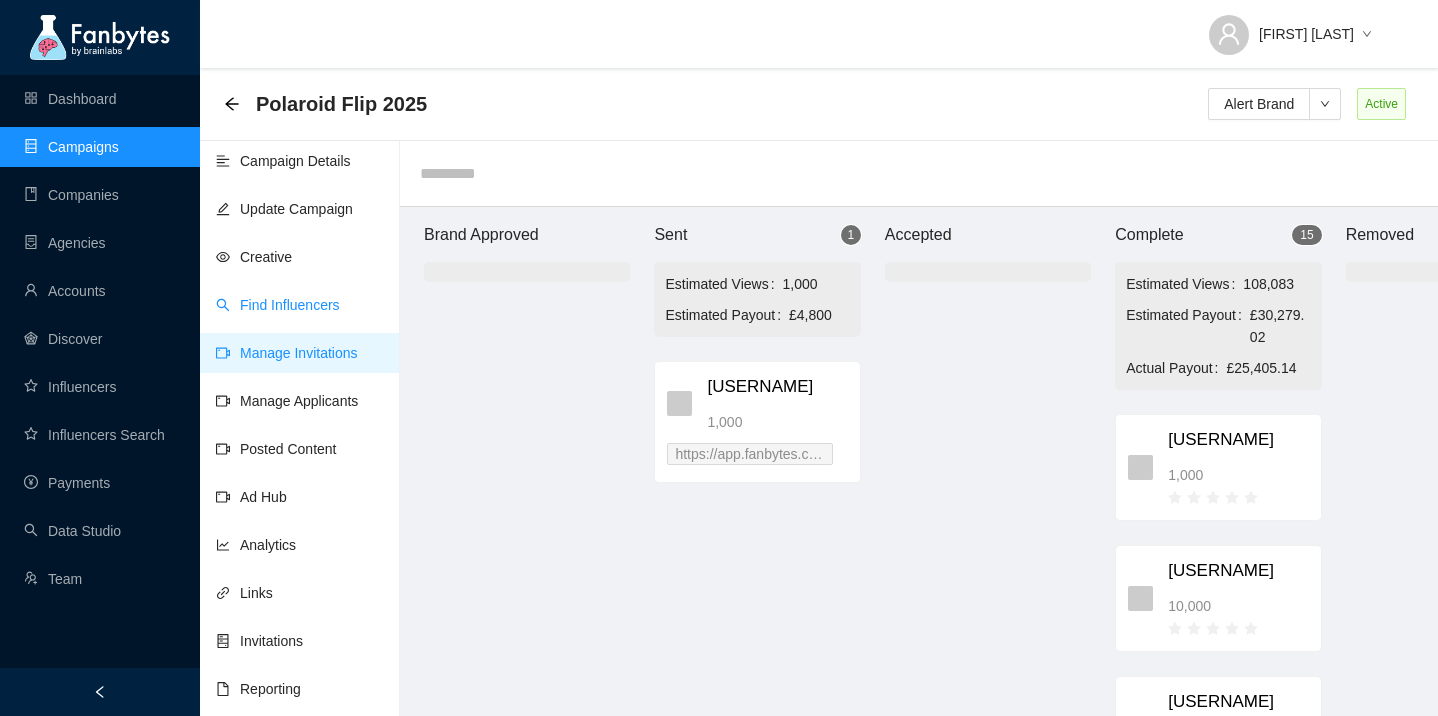 click on "Find Influencers" at bounding box center (278, 305) 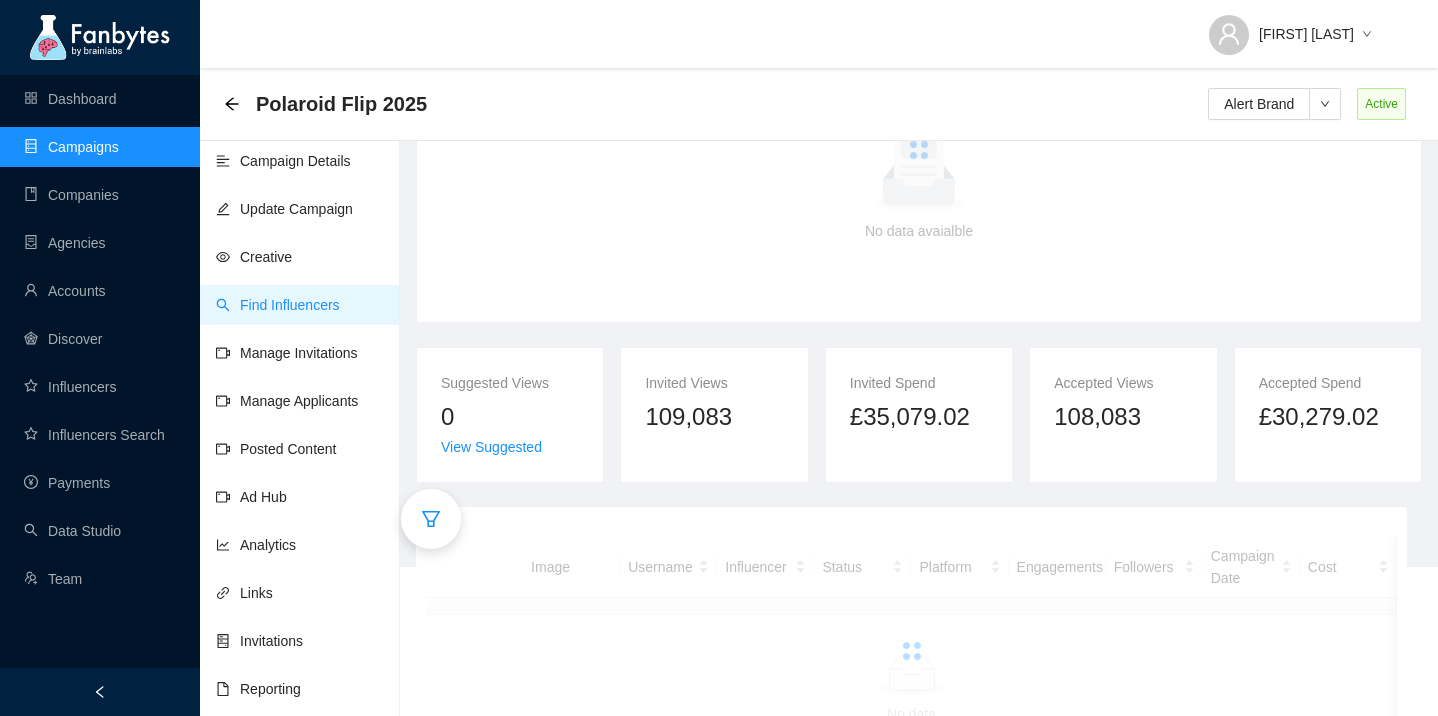 scroll, scrollTop: 169, scrollLeft: 0, axis: vertical 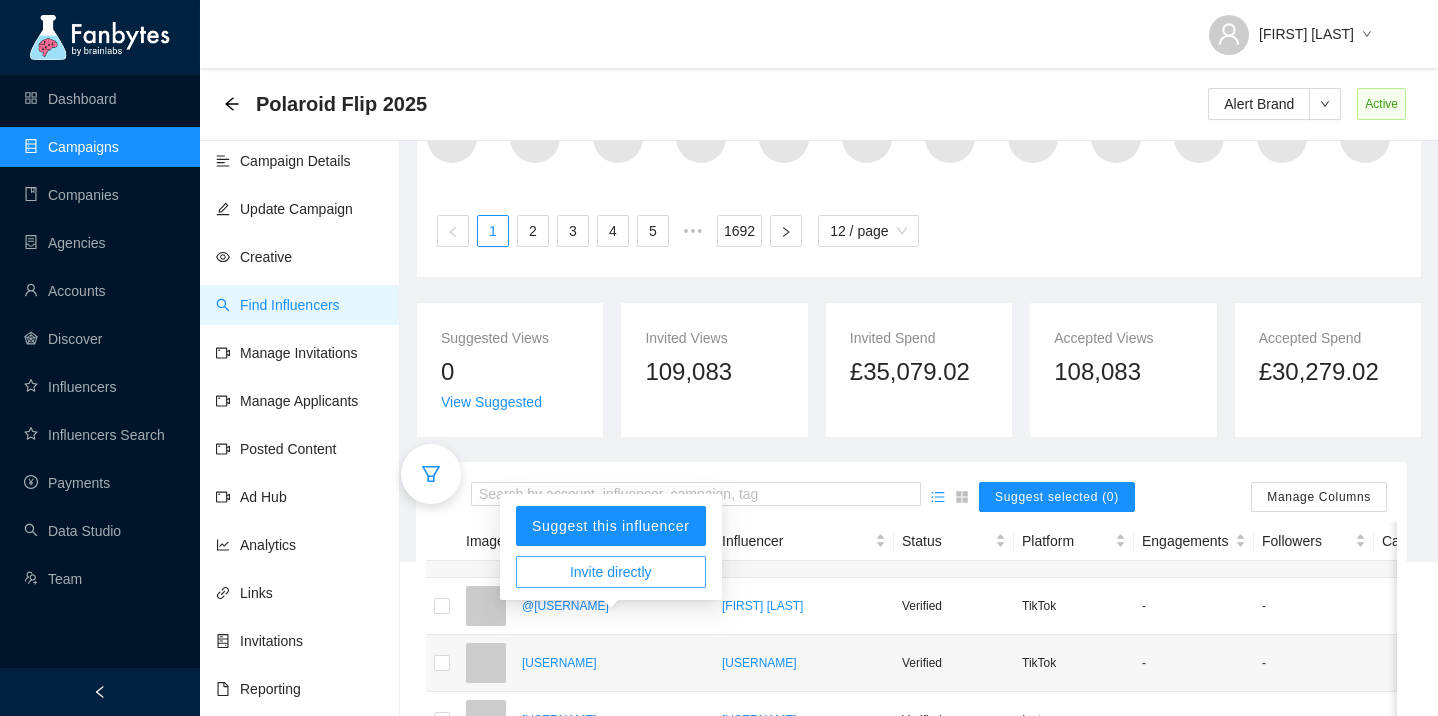 click on "Invite directly" at bounding box center [611, 572] 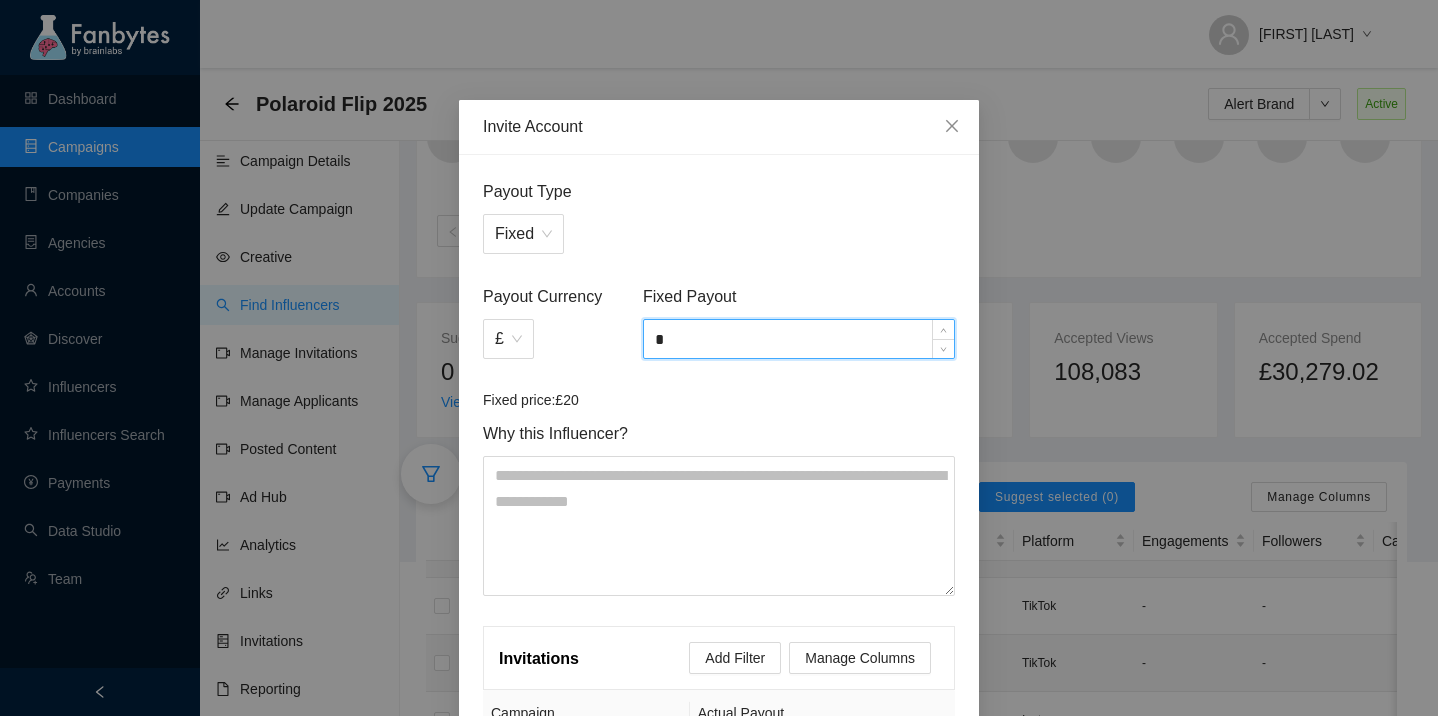drag, startPoint x: 695, startPoint y: 349, endPoint x: 631, endPoint y: 349, distance: 64 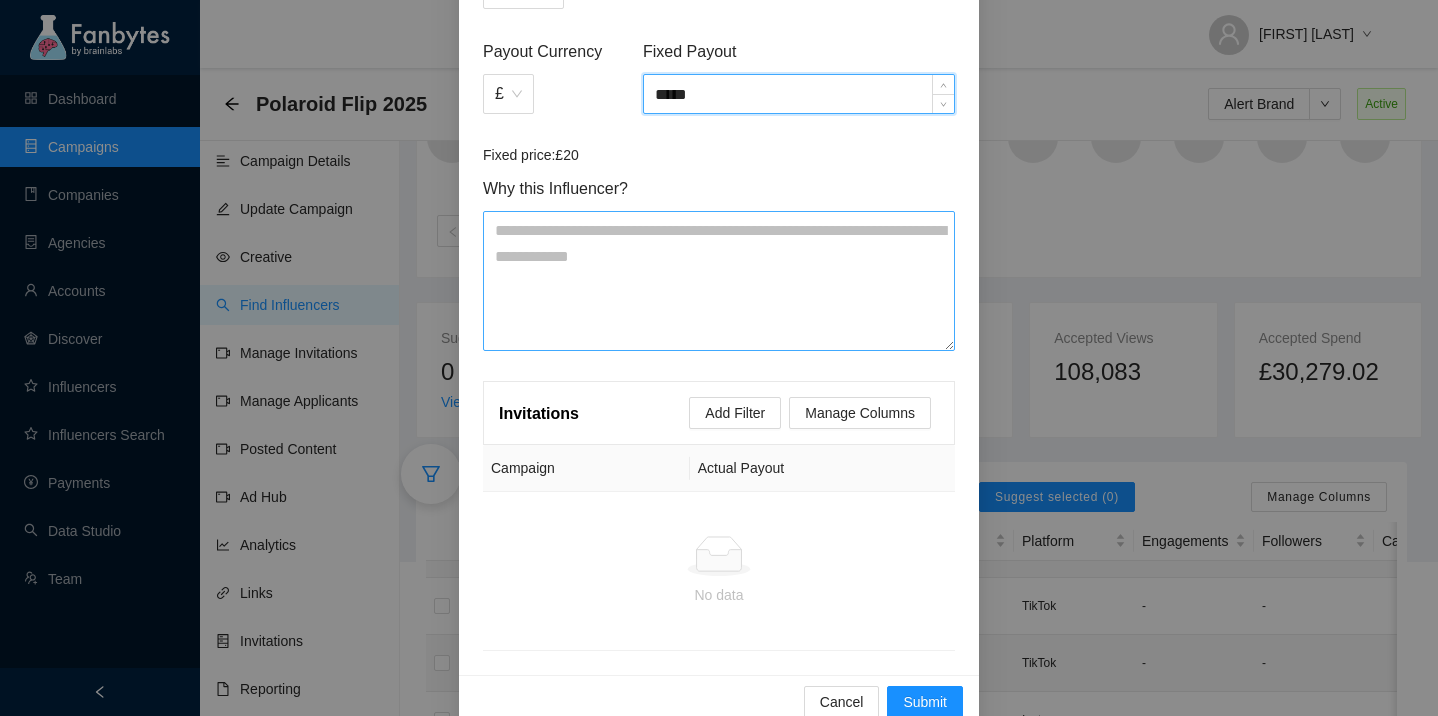 scroll, scrollTop: 281, scrollLeft: 0, axis: vertical 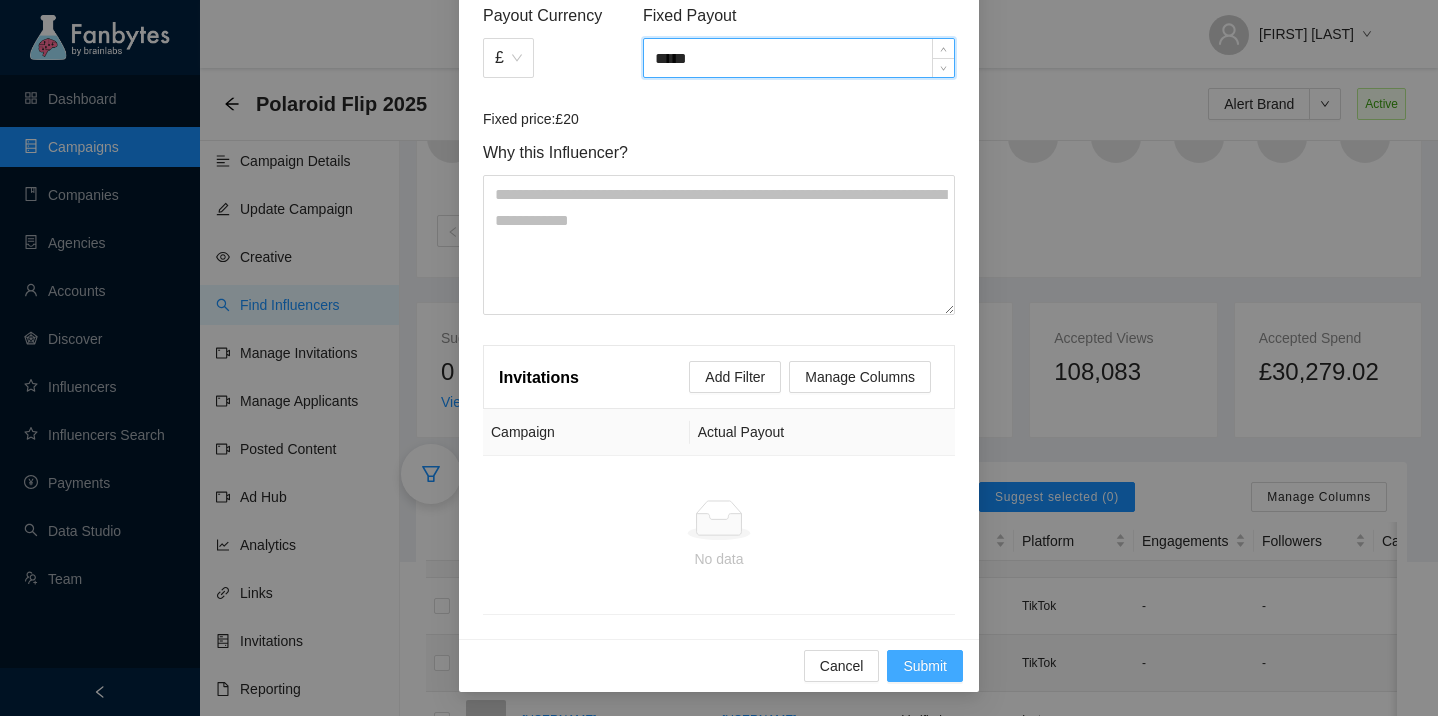 type on "*****" 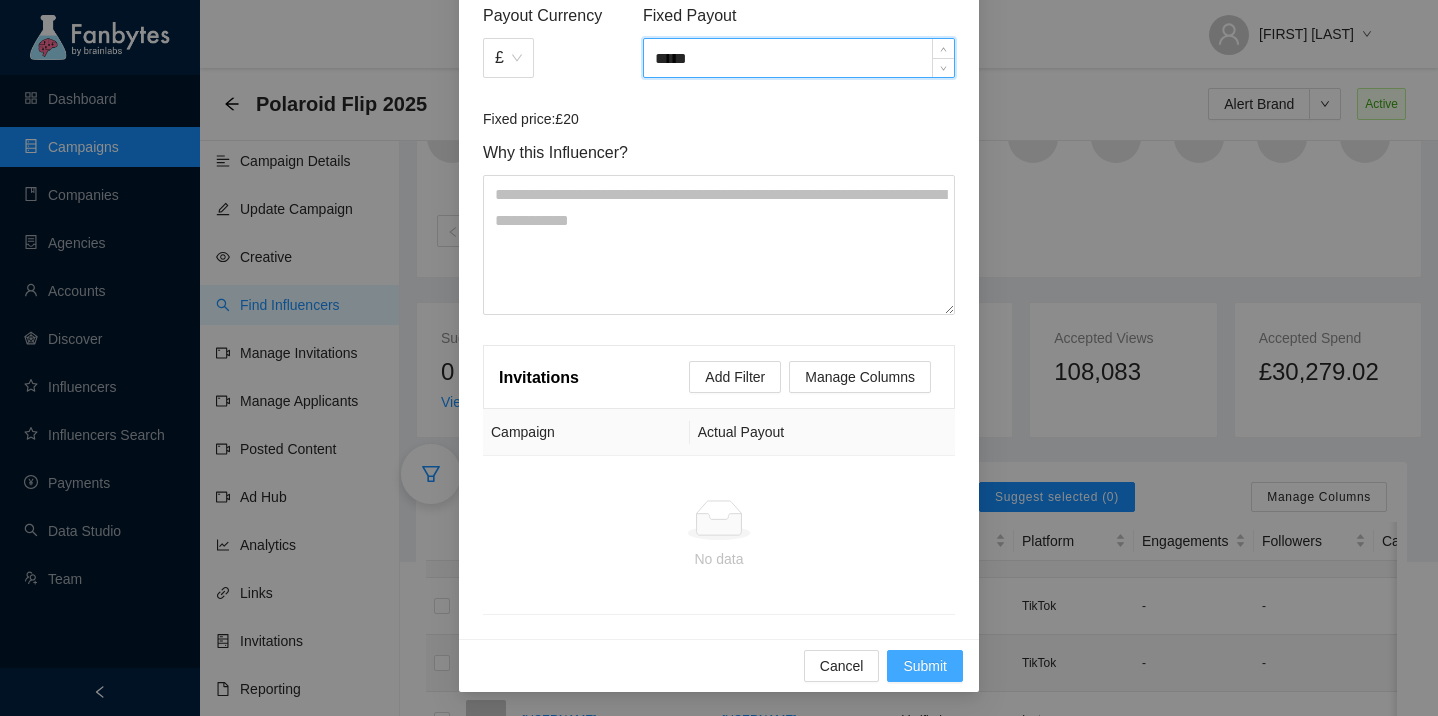 click on "Submit" at bounding box center (925, 666) 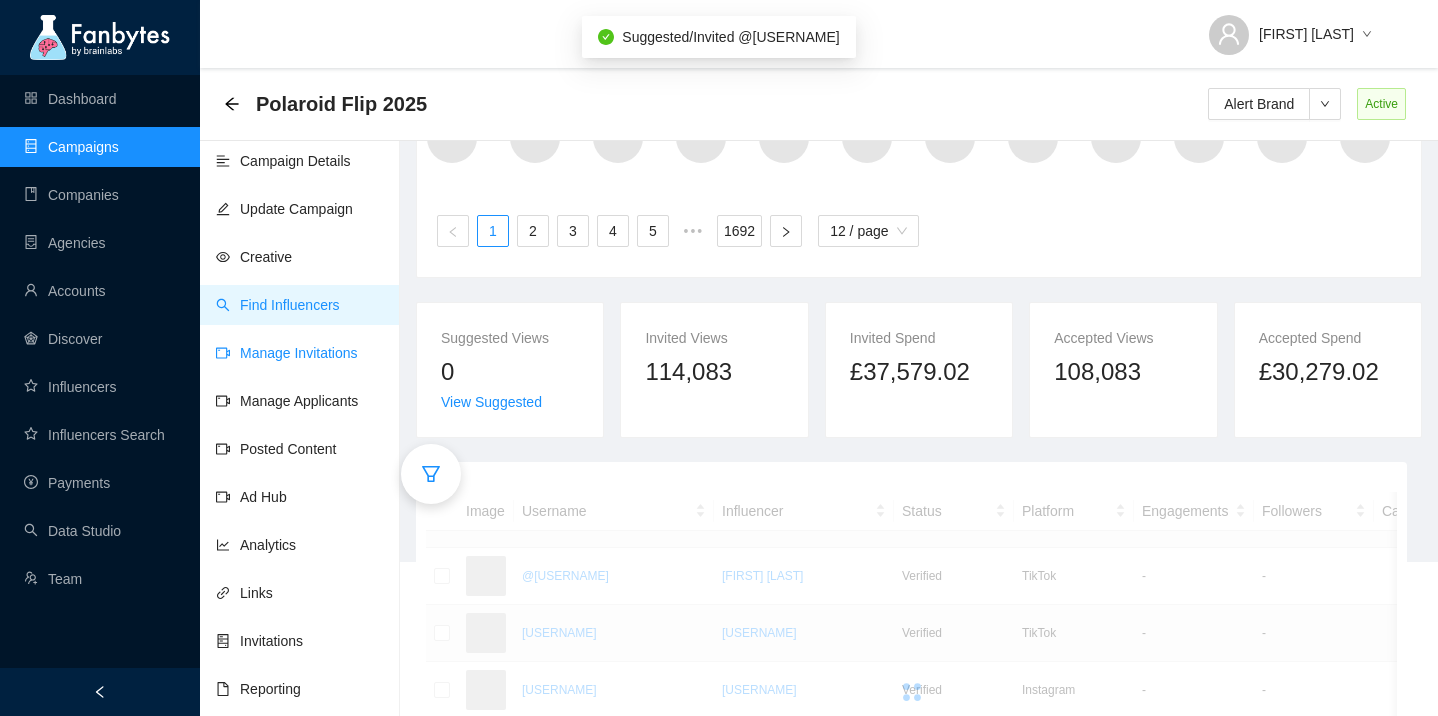 click on "Manage Invitations" at bounding box center (287, 353) 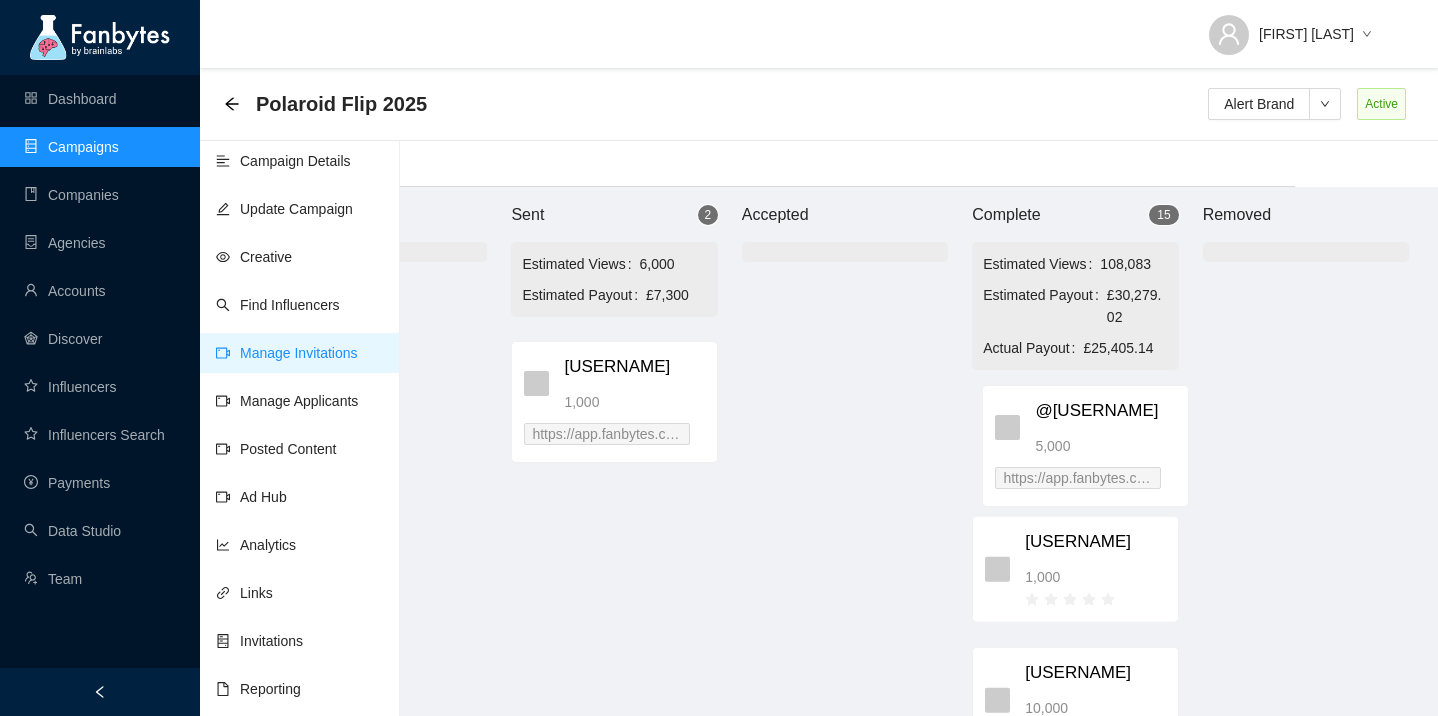scroll, scrollTop: 20, scrollLeft: 150, axis: both 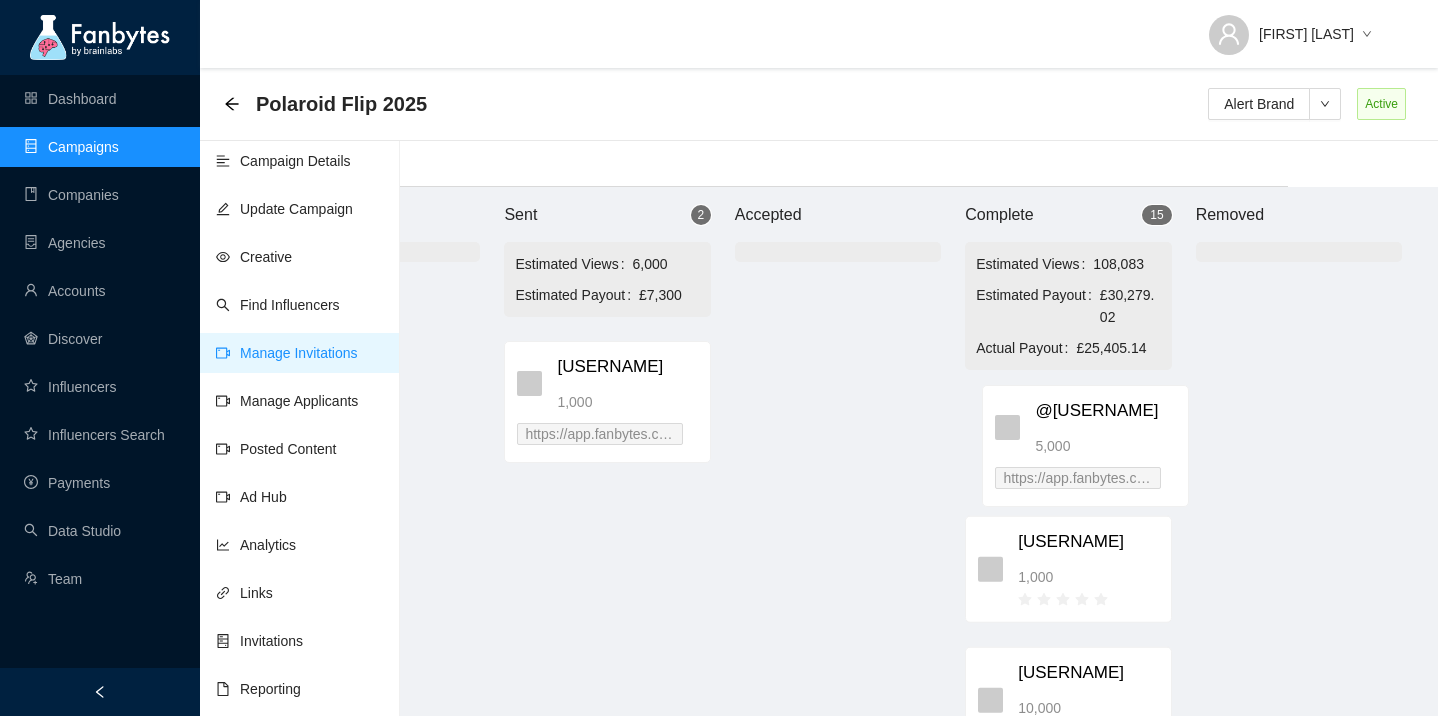 drag, startPoint x: 796, startPoint y: 391, endPoint x: 1134, endPoint y: 435, distance: 340.85187 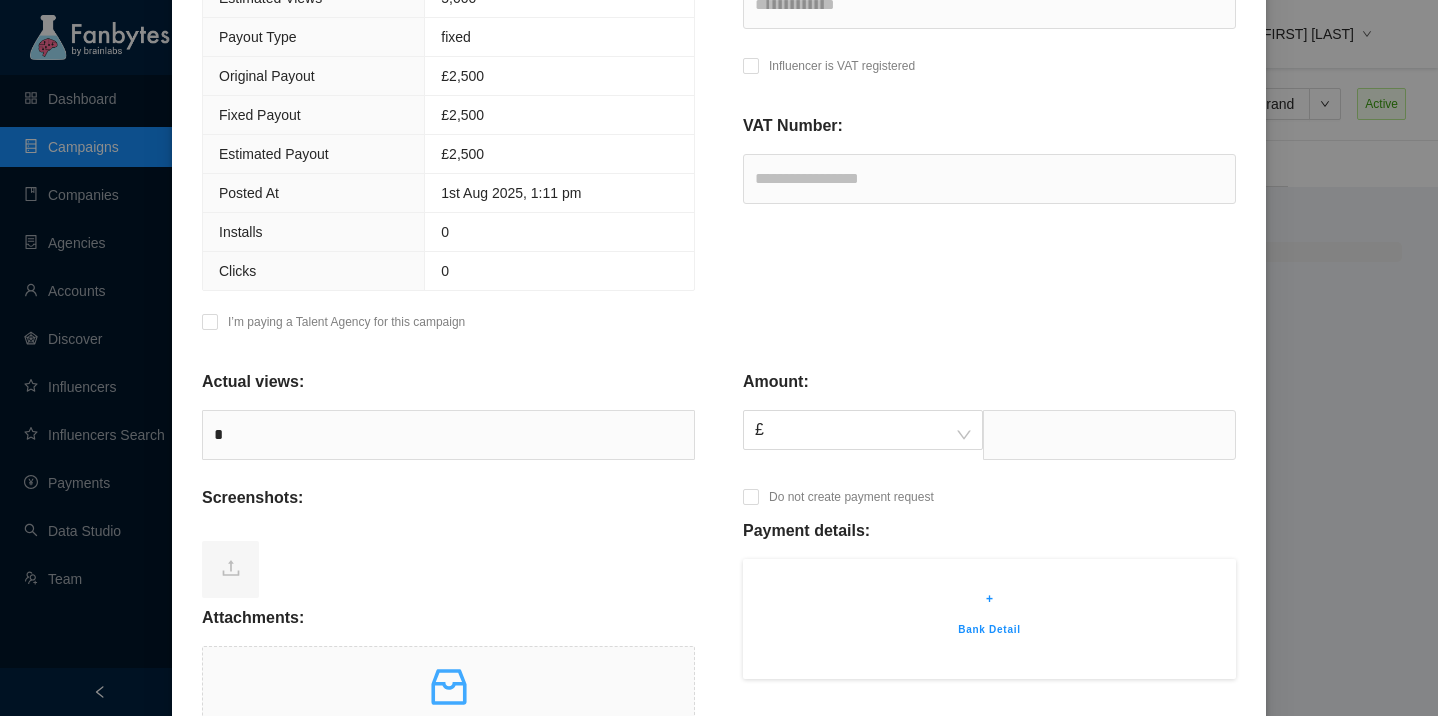 scroll, scrollTop: 468, scrollLeft: 0, axis: vertical 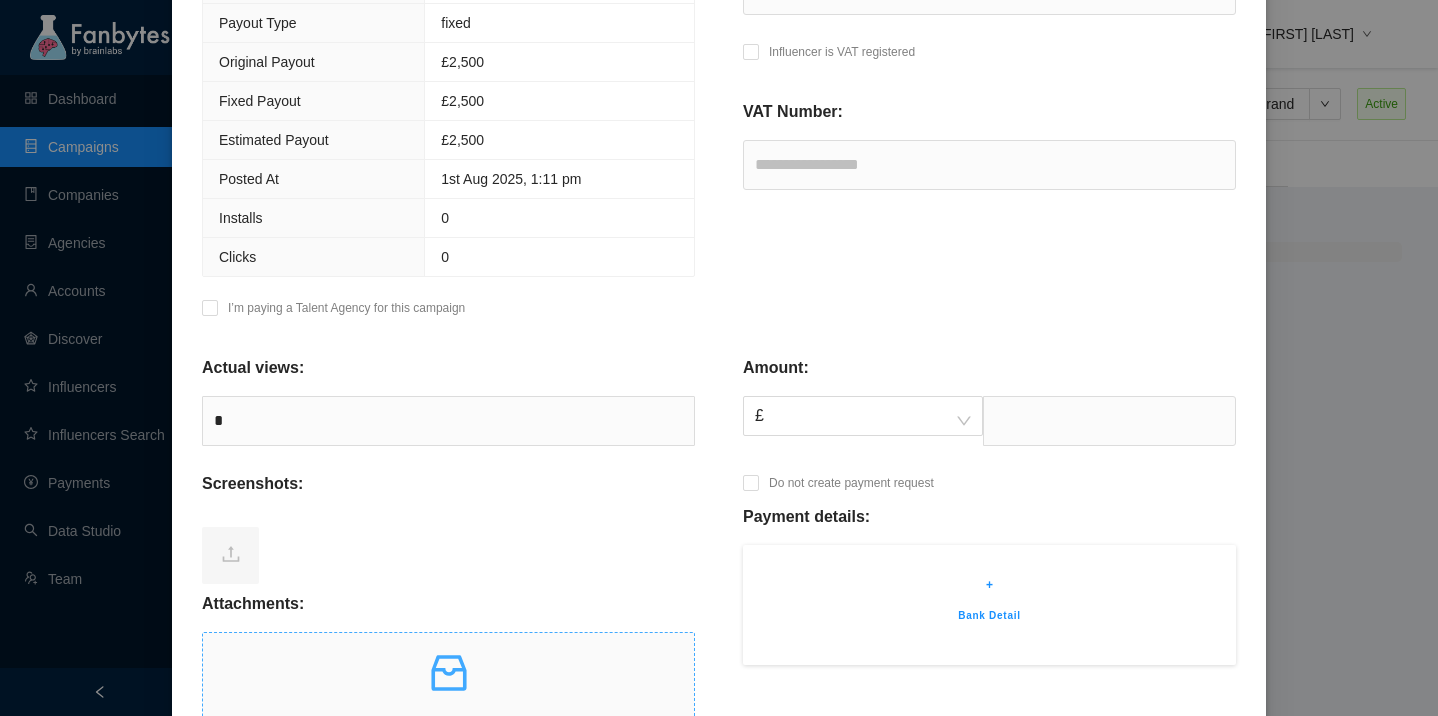 click 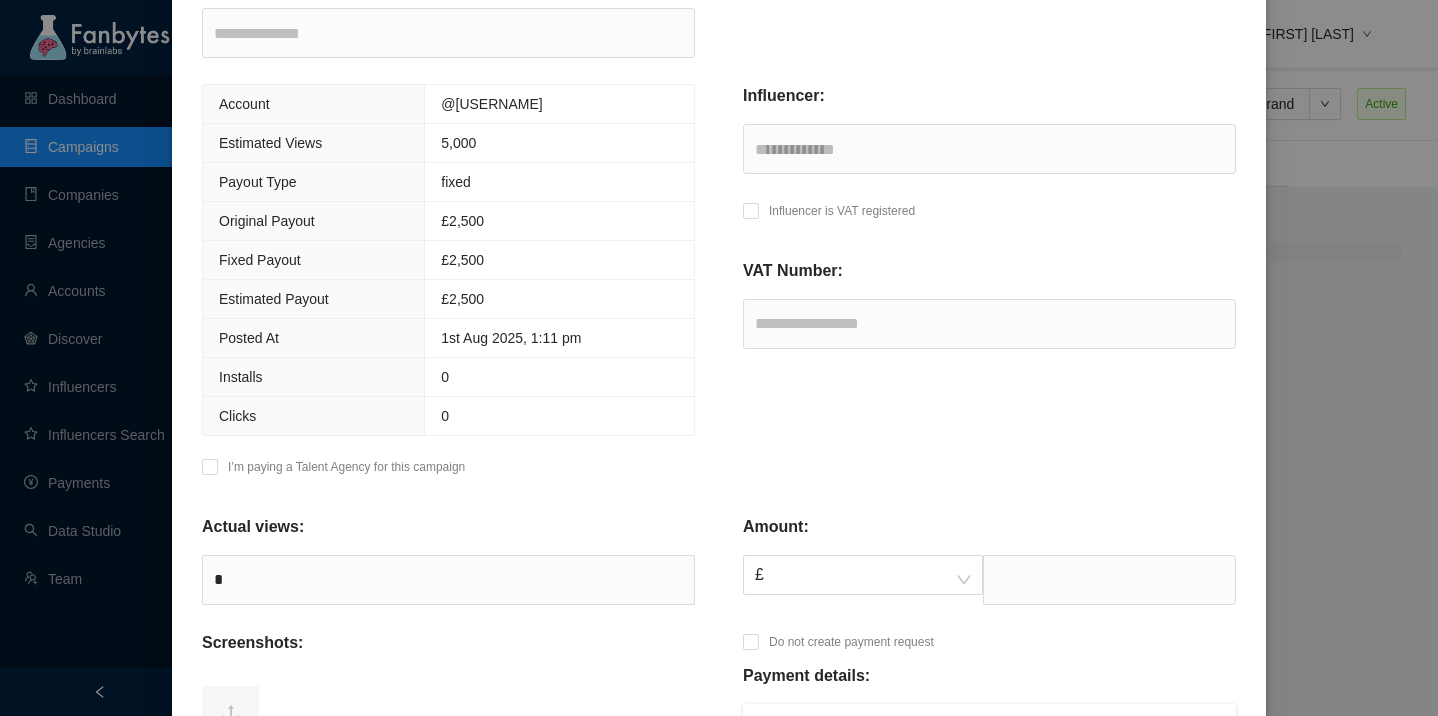 scroll, scrollTop: 234, scrollLeft: 0, axis: vertical 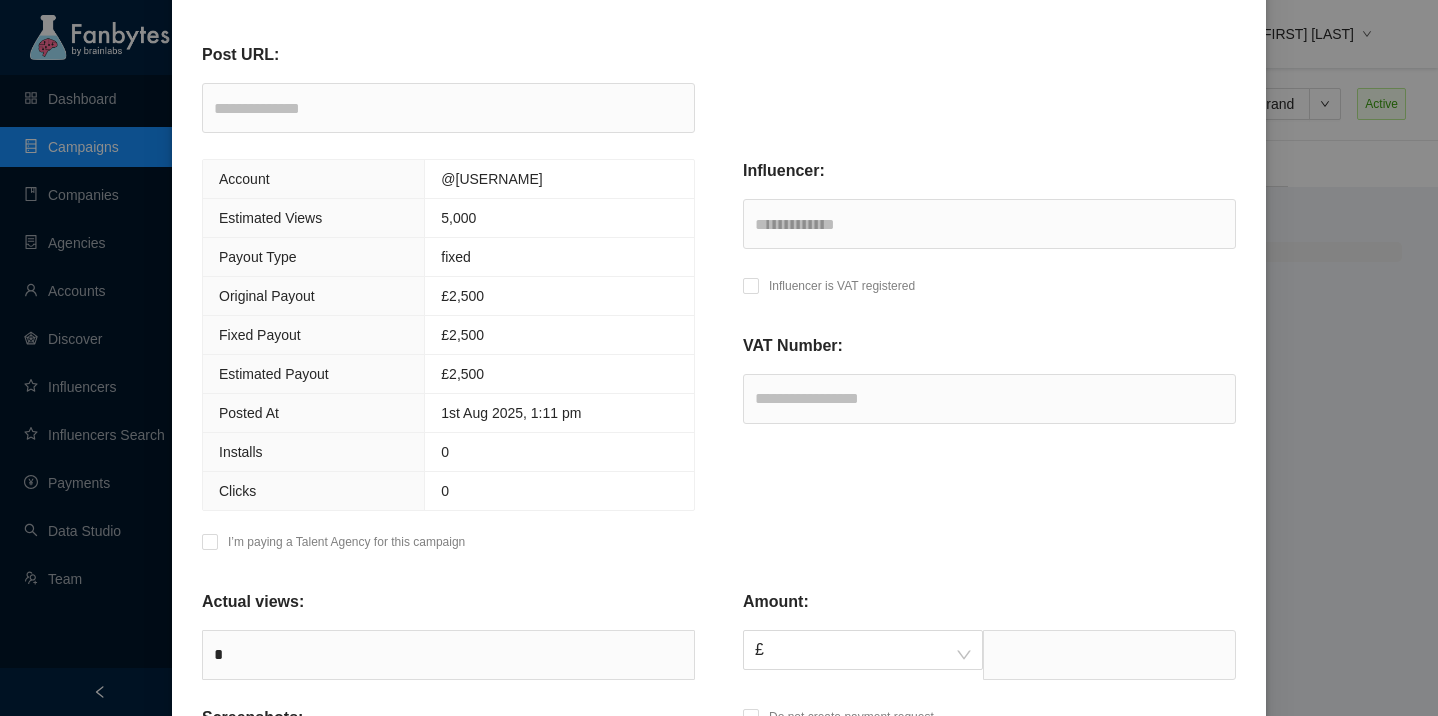 click on "Influencer is VAT registered" at bounding box center [829, 291] 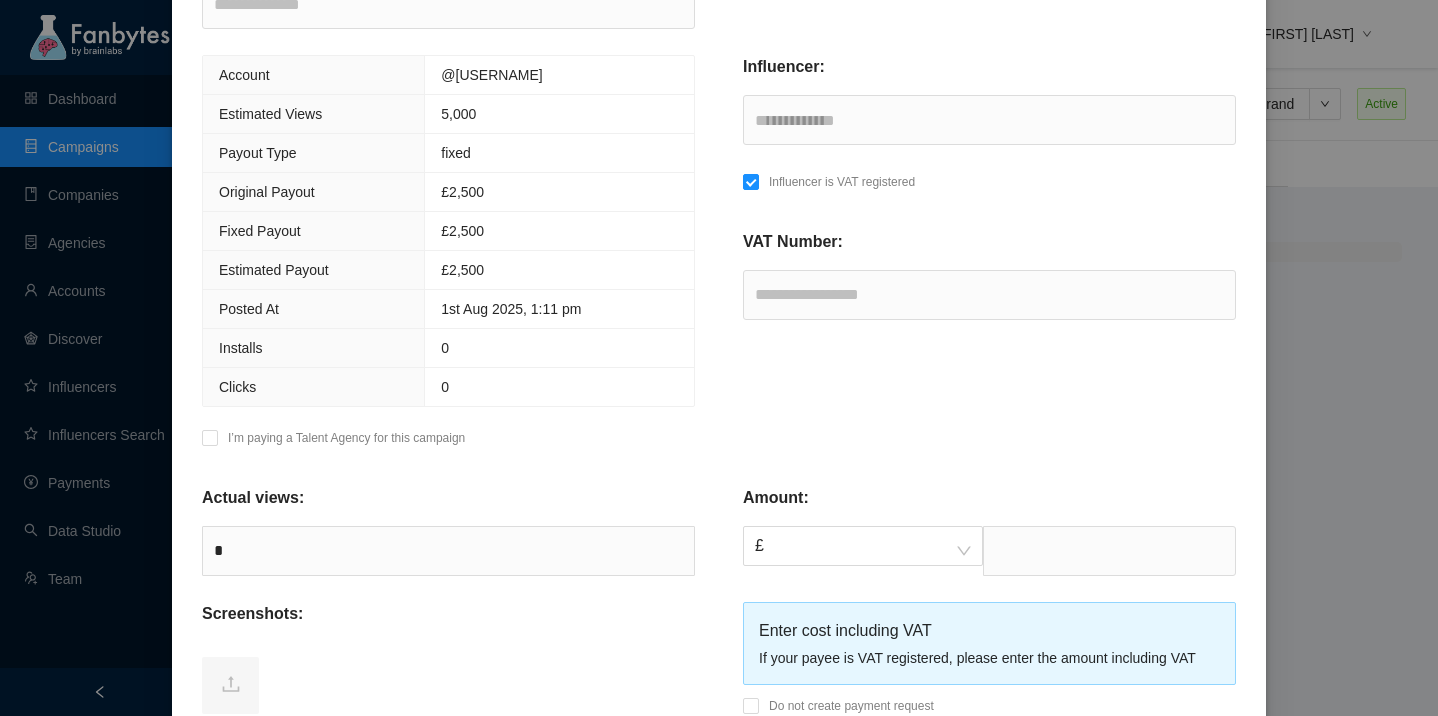 scroll, scrollTop: 344, scrollLeft: 0, axis: vertical 